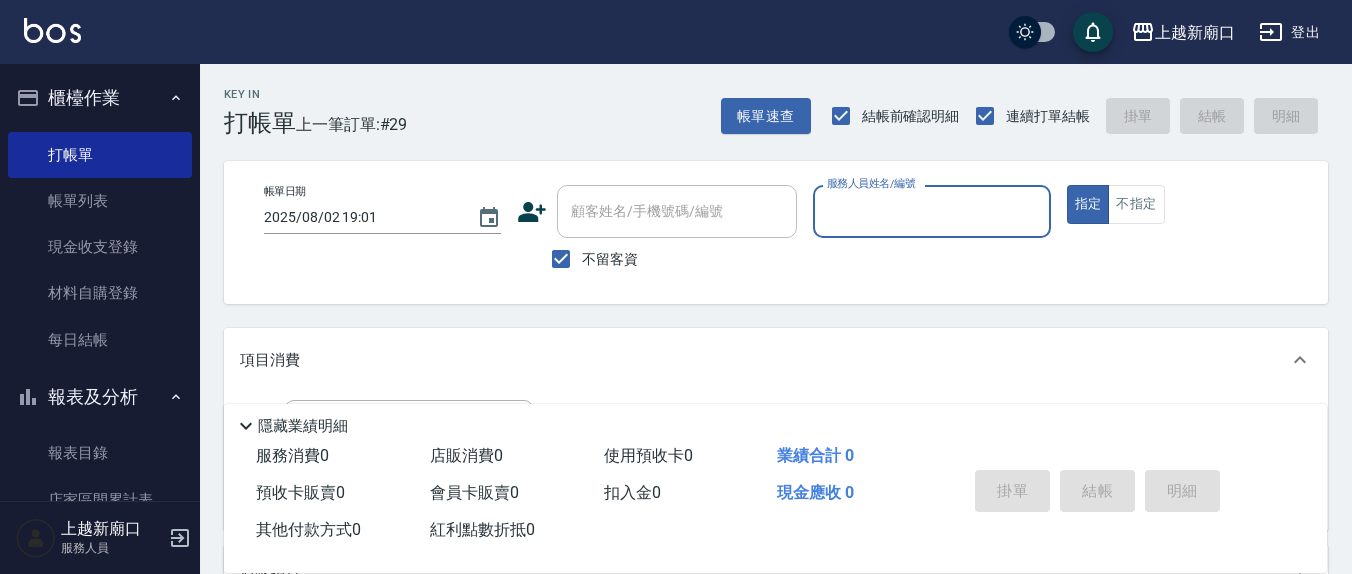 scroll, scrollTop: 0, scrollLeft: 0, axis: both 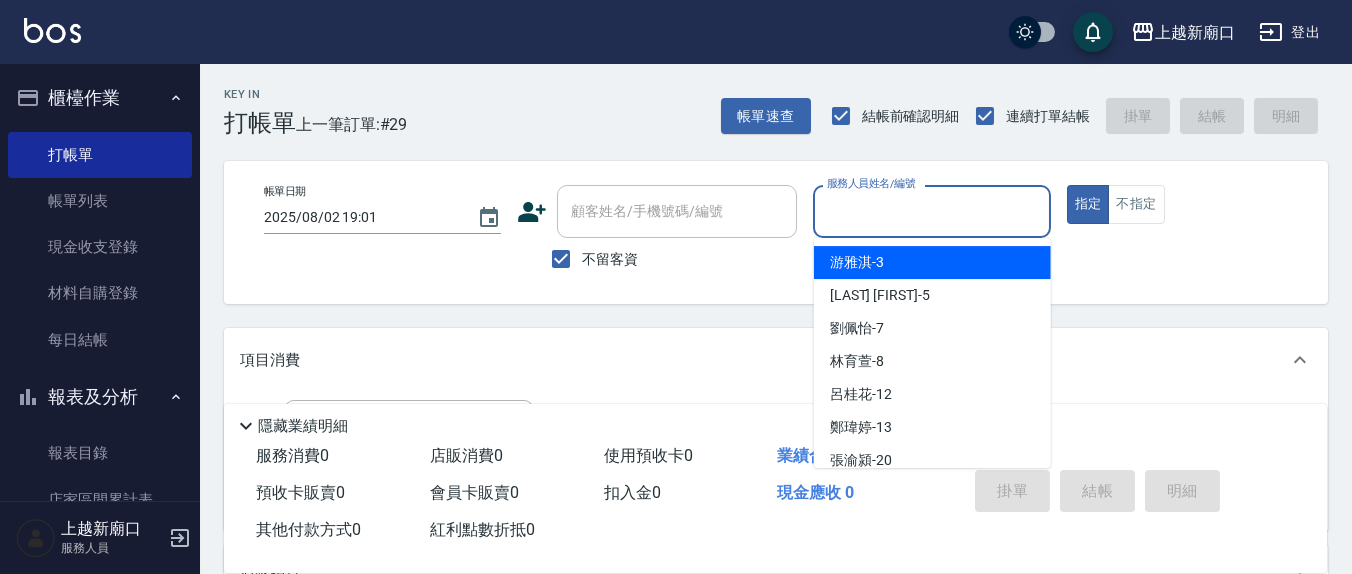 click on "服務人員姓名/編號" at bounding box center (931, 211) 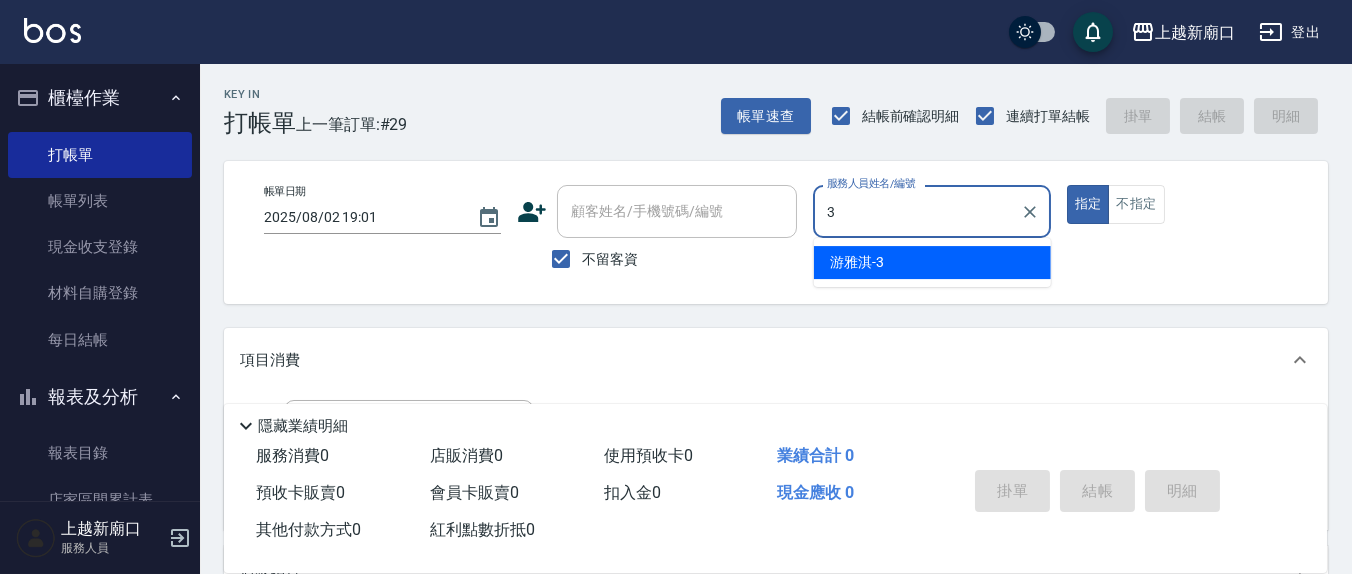 type on "3" 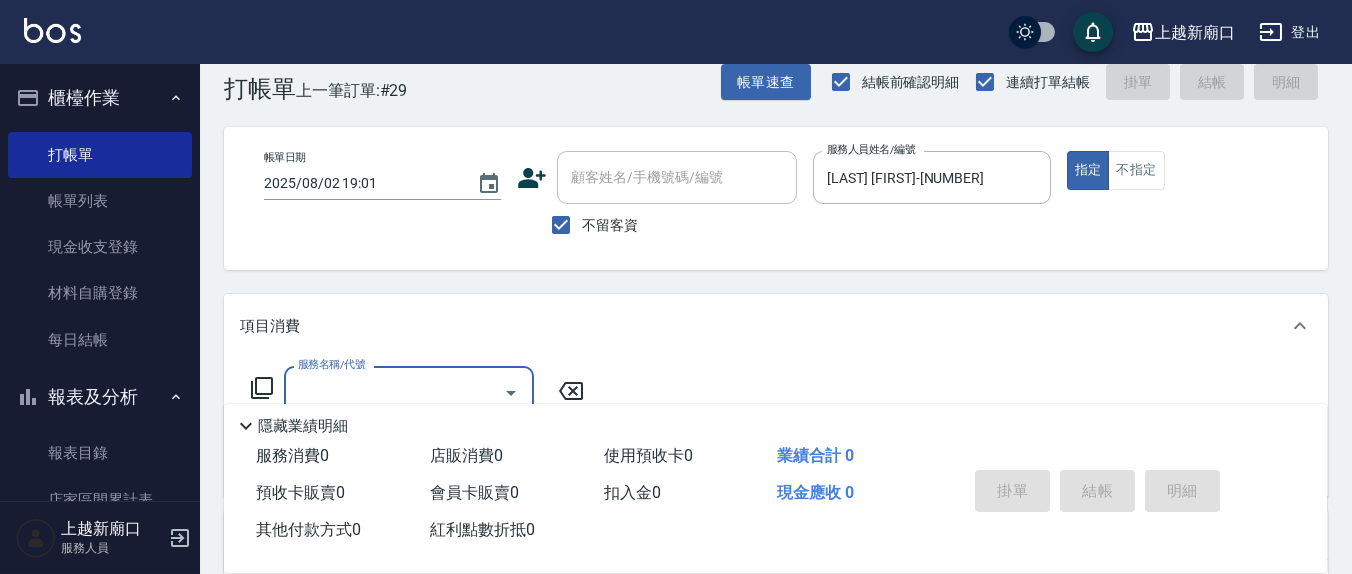 scroll, scrollTop: 0, scrollLeft: 0, axis: both 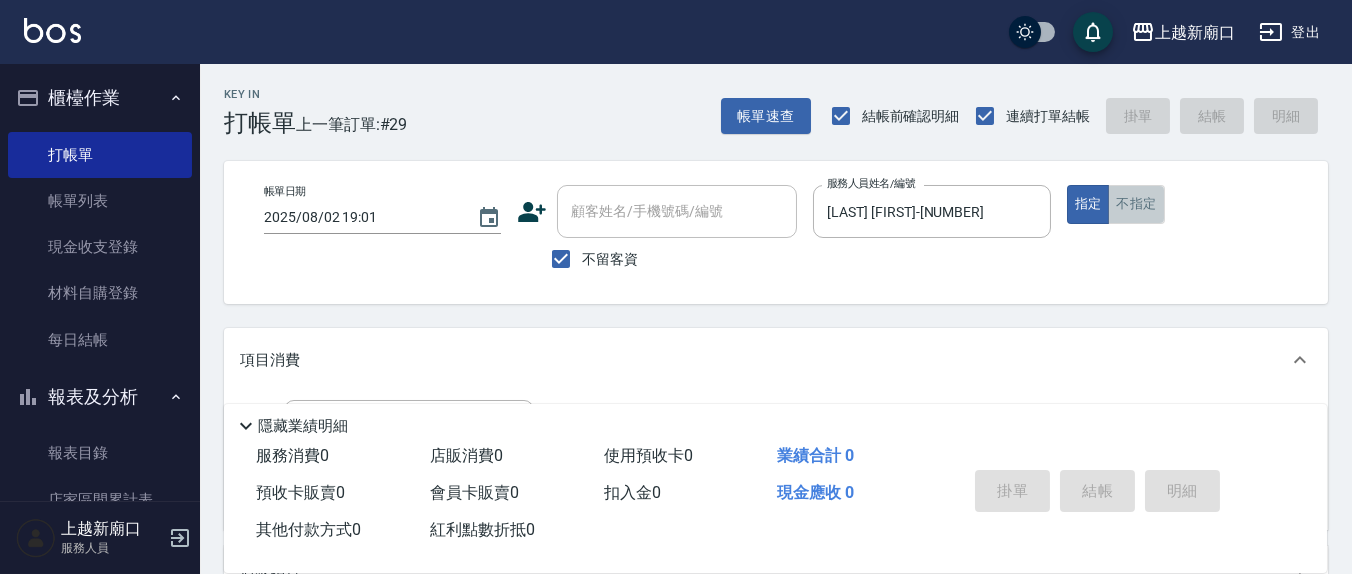 click on "不指定" at bounding box center (1136, 204) 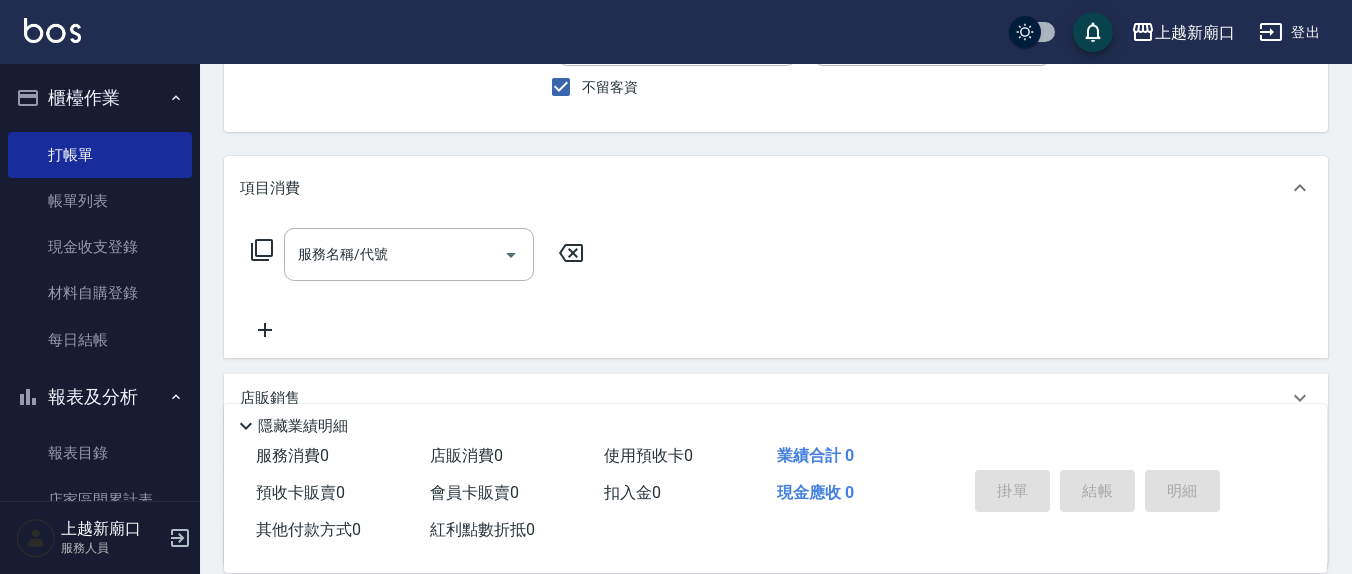 scroll, scrollTop: 208, scrollLeft: 0, axis: vertical 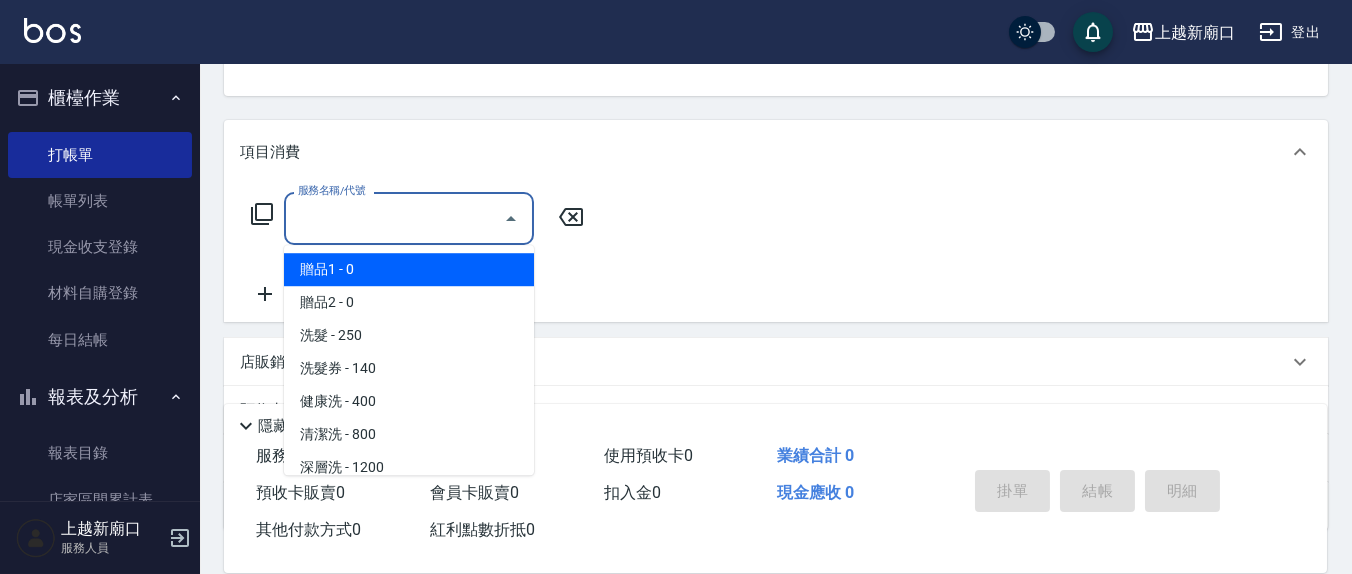 click on "服務名稱/代號" at bounding box center [394, 218] 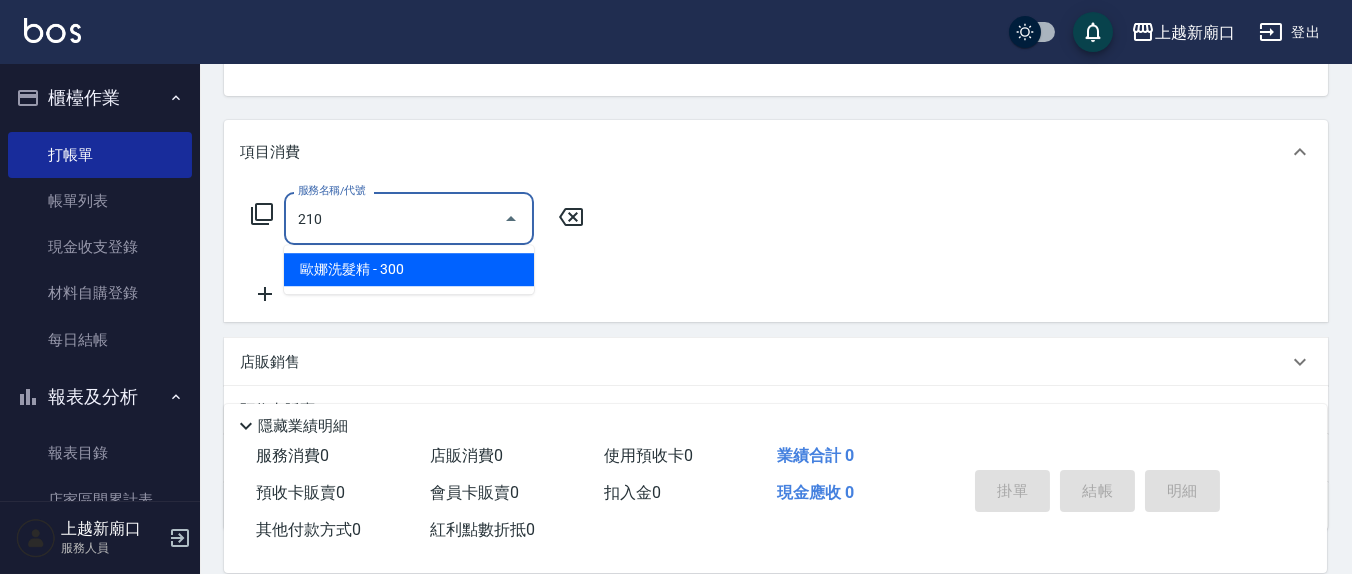 type on "歐娜洗髮精(210)" 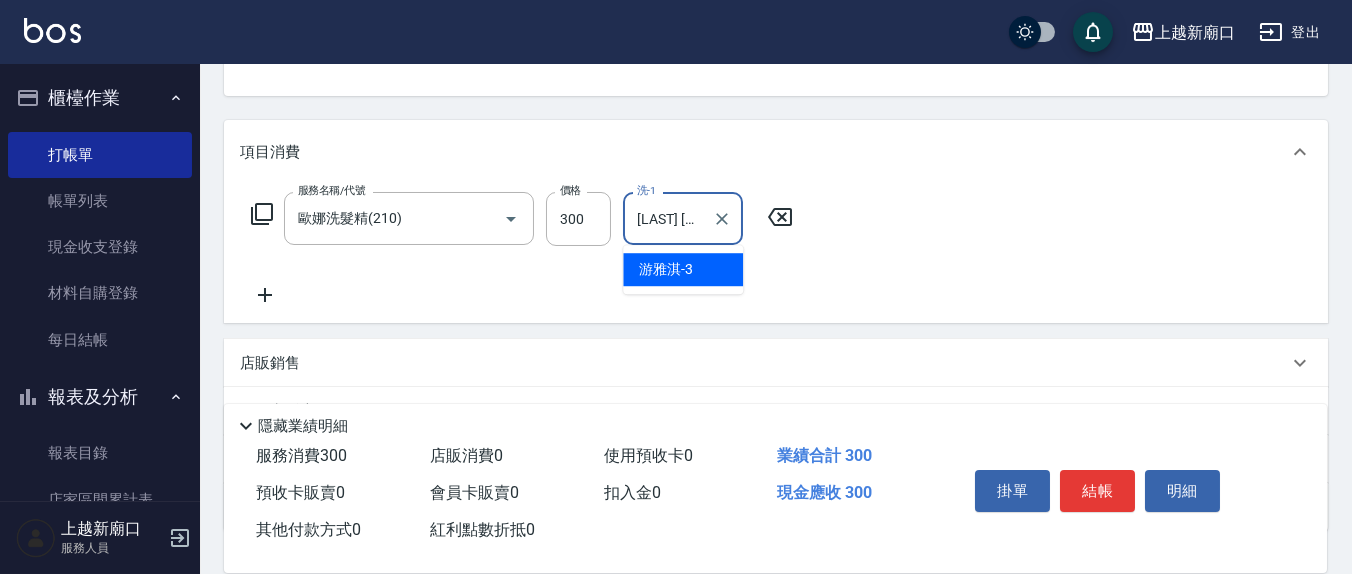 type on "游雅淇-3" 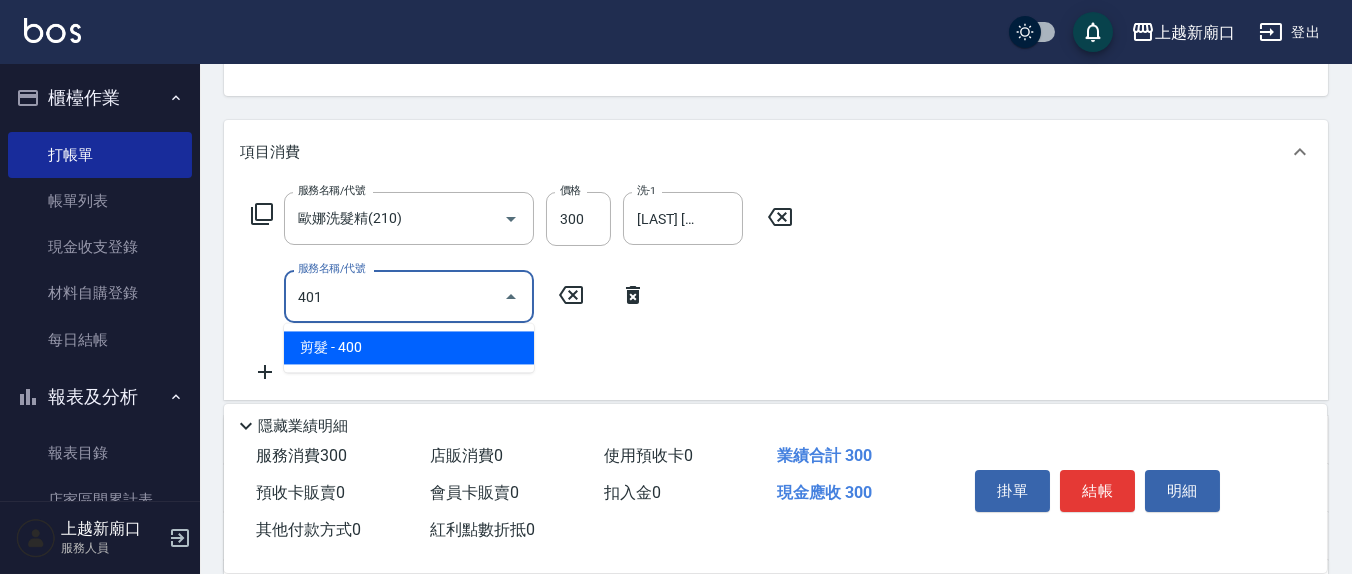 type on "剪髮(401)" 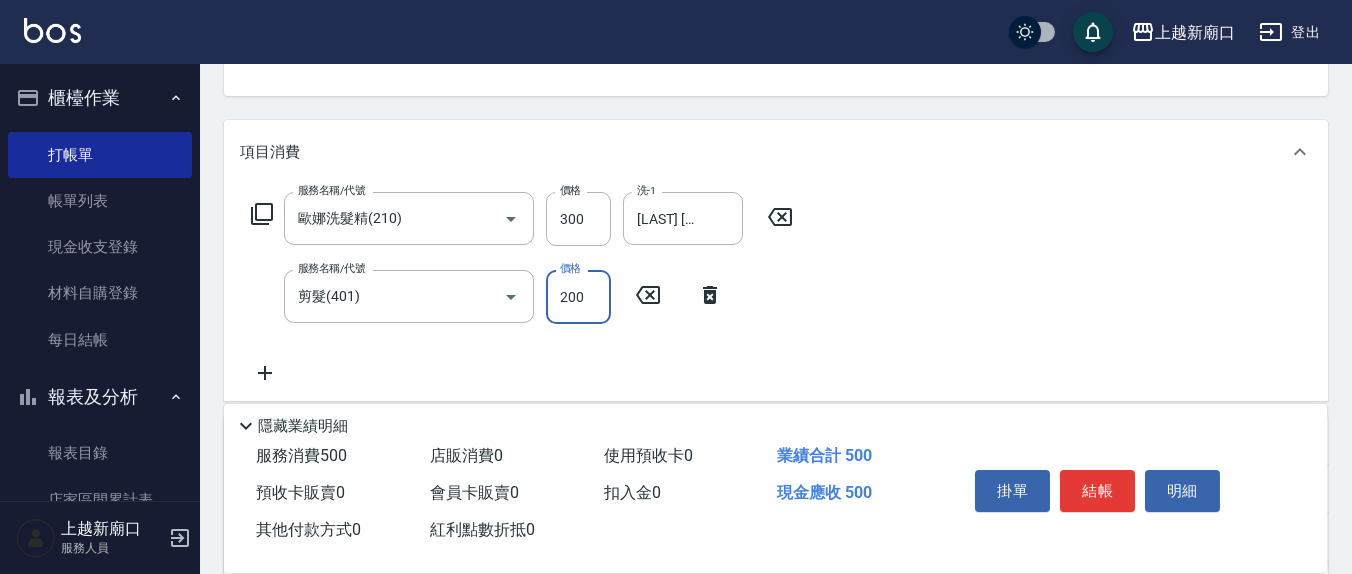 type on "200" 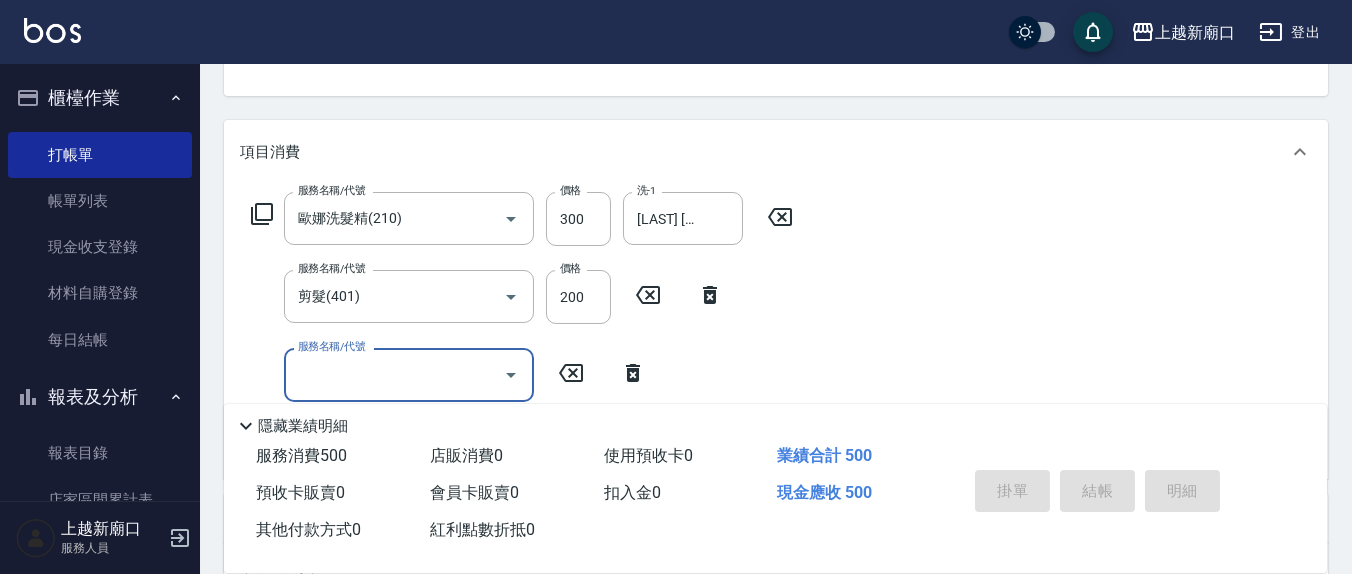 type on "2025/08/02 19:38" 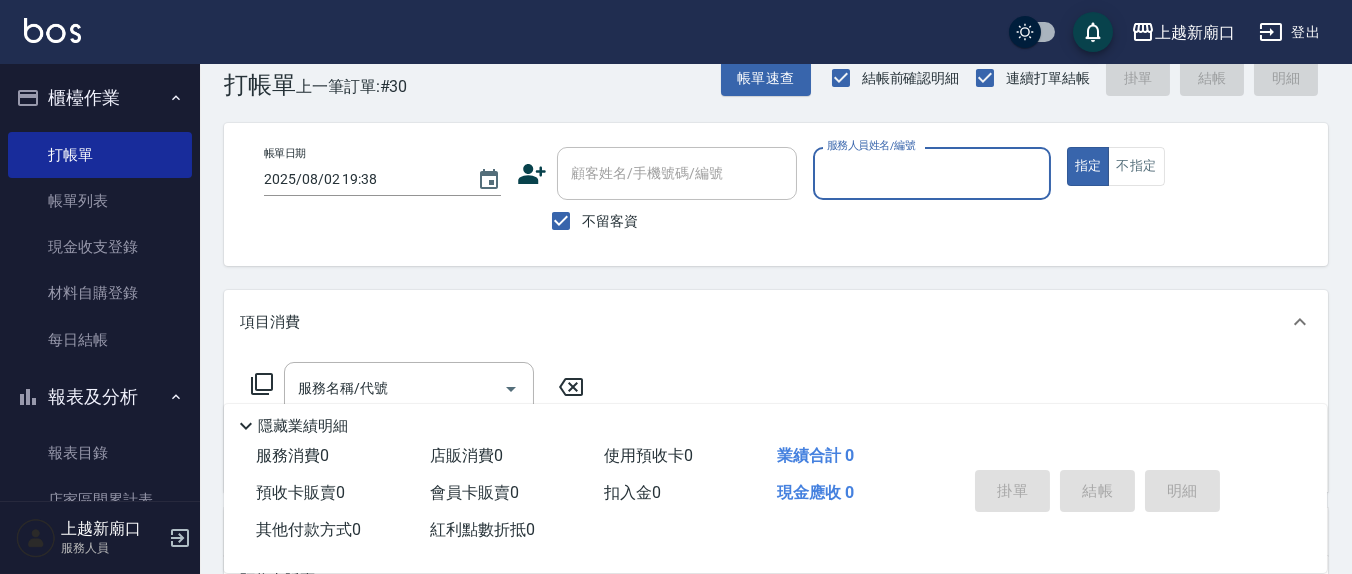 scroll, scrollTop: 0, scrollLeft: 0, axis: both 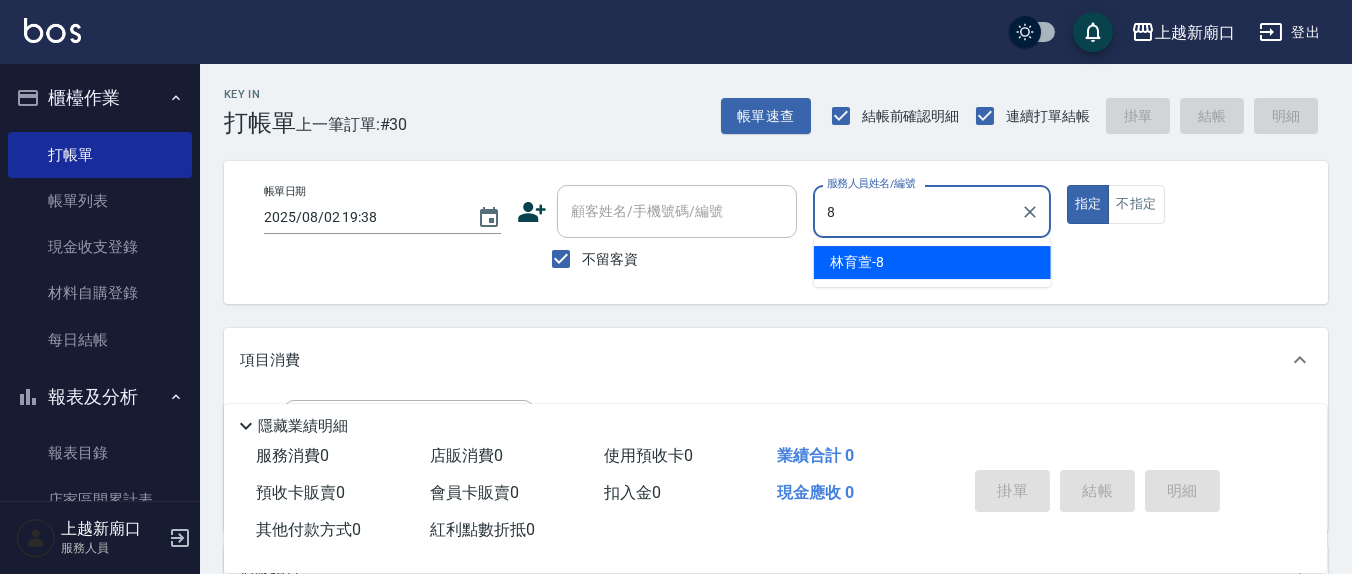 type on "林育萱-8" 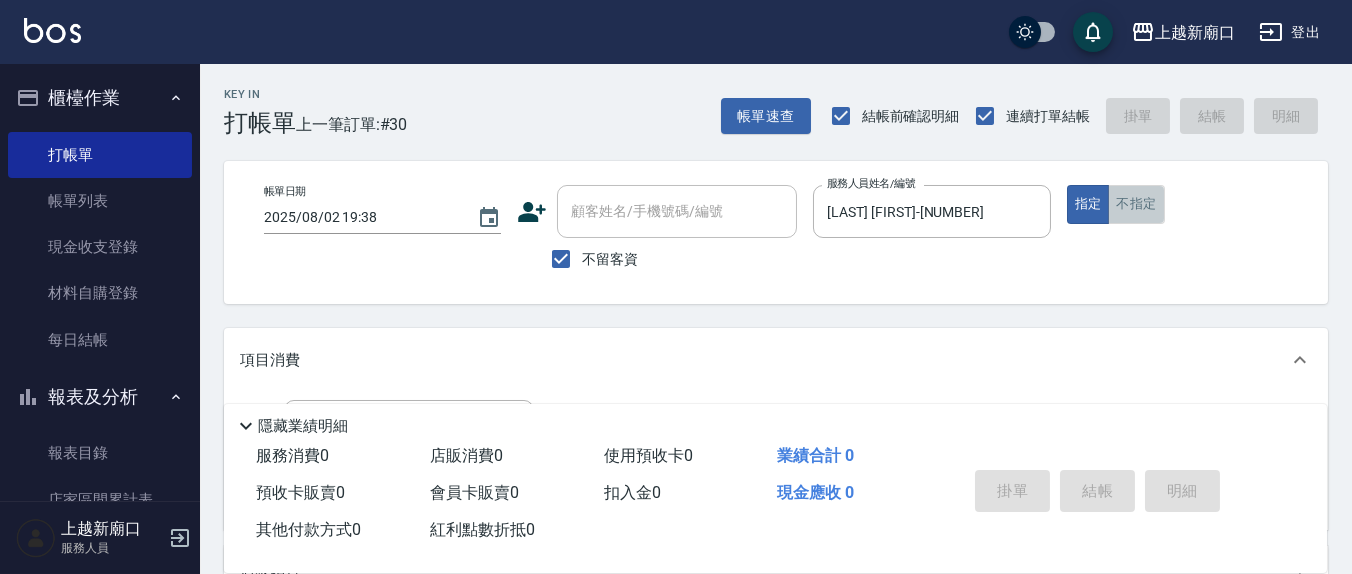 click on "不指定" at bounding box center [1136, 204] 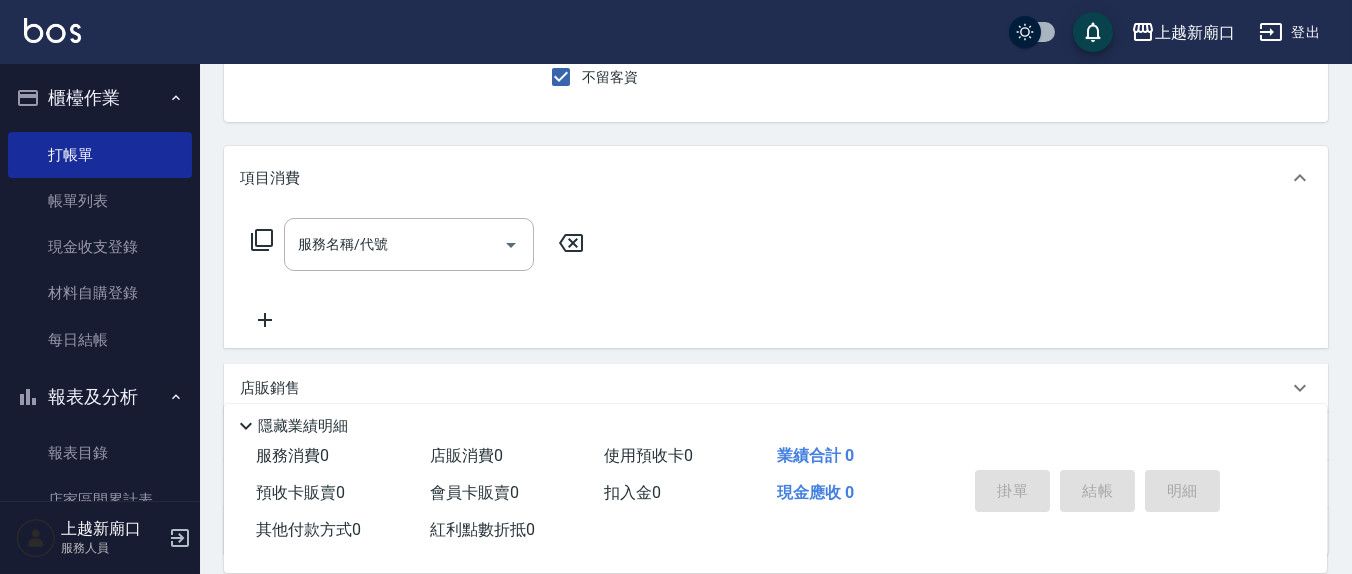 scroll, scrollTop: 208, scrollLeft: 0, axis: vertical 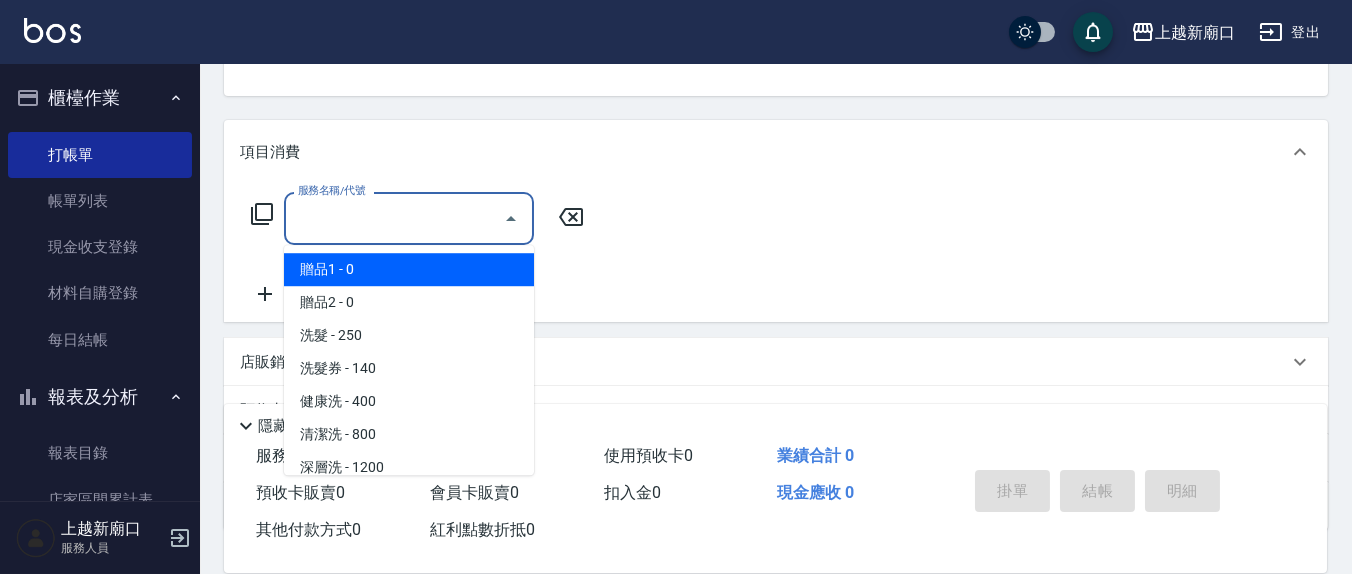 click on "服務名稱/代號 服務名稱/代號" at bounding box center [409, 218] 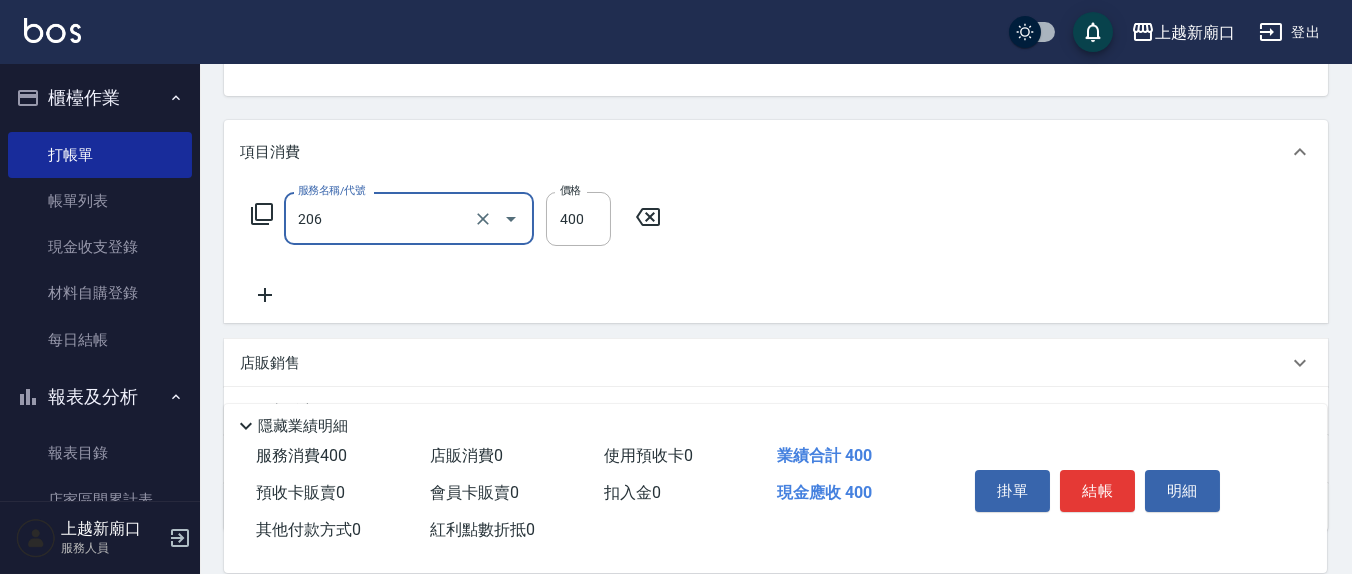 type on "健康洗(206)" 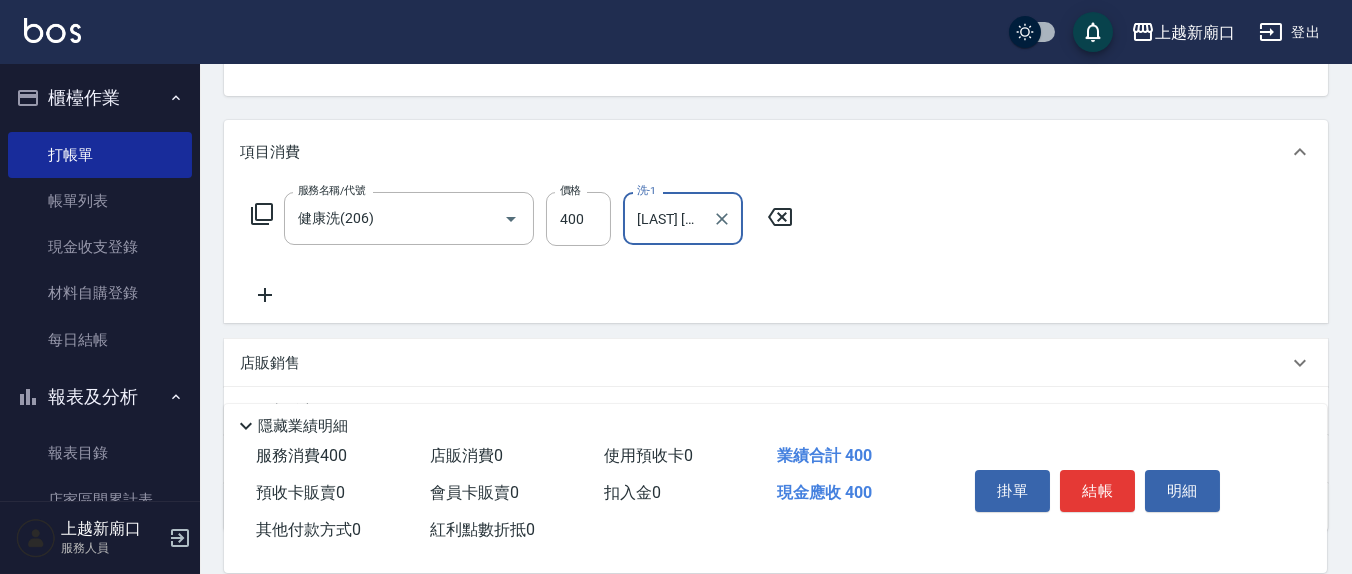 type on "林育萱-8" 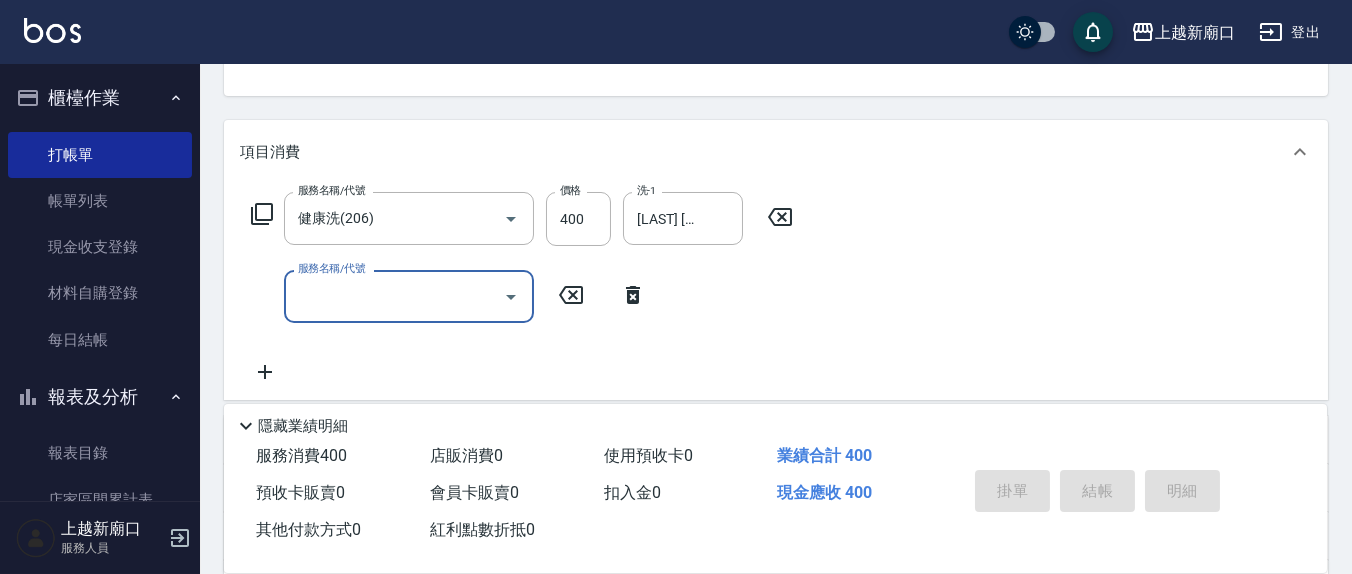 type 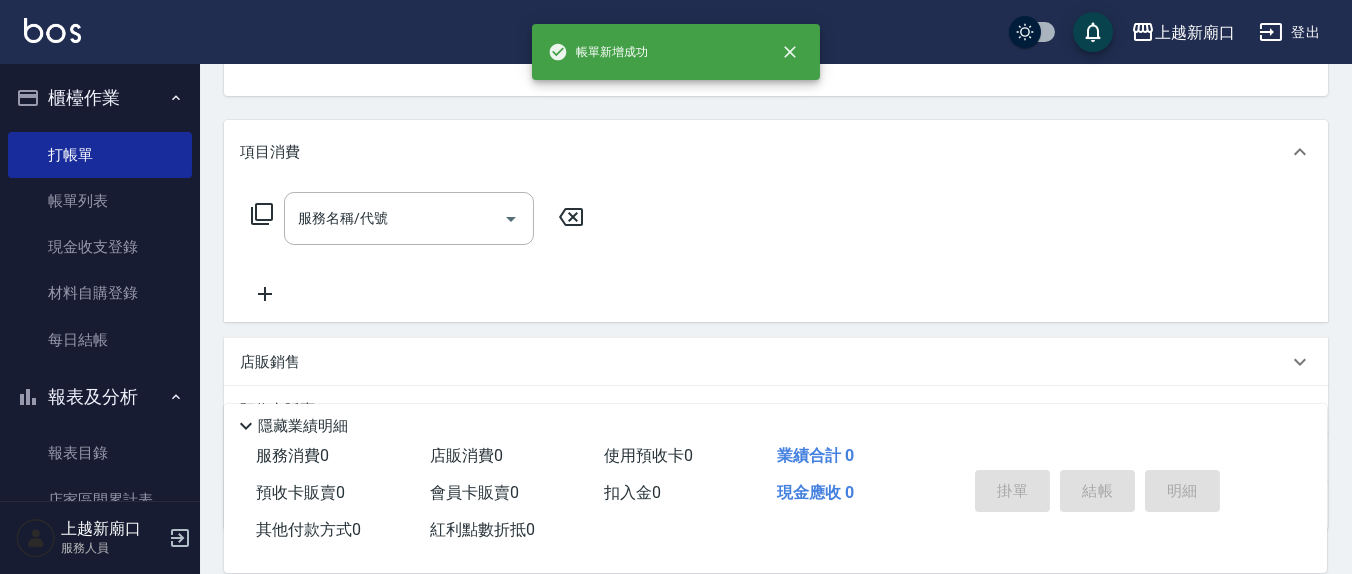 scroll, scrollTop: 185, scrollLeft: 0, axis: vertical 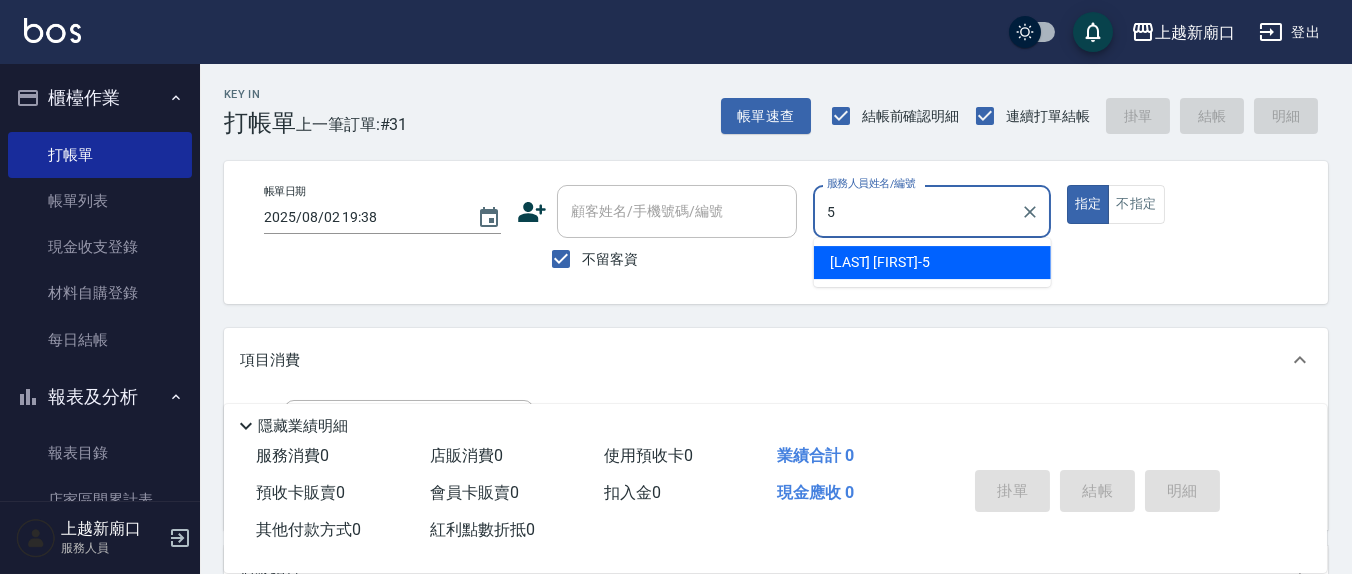 type on "楊惠絜-5" 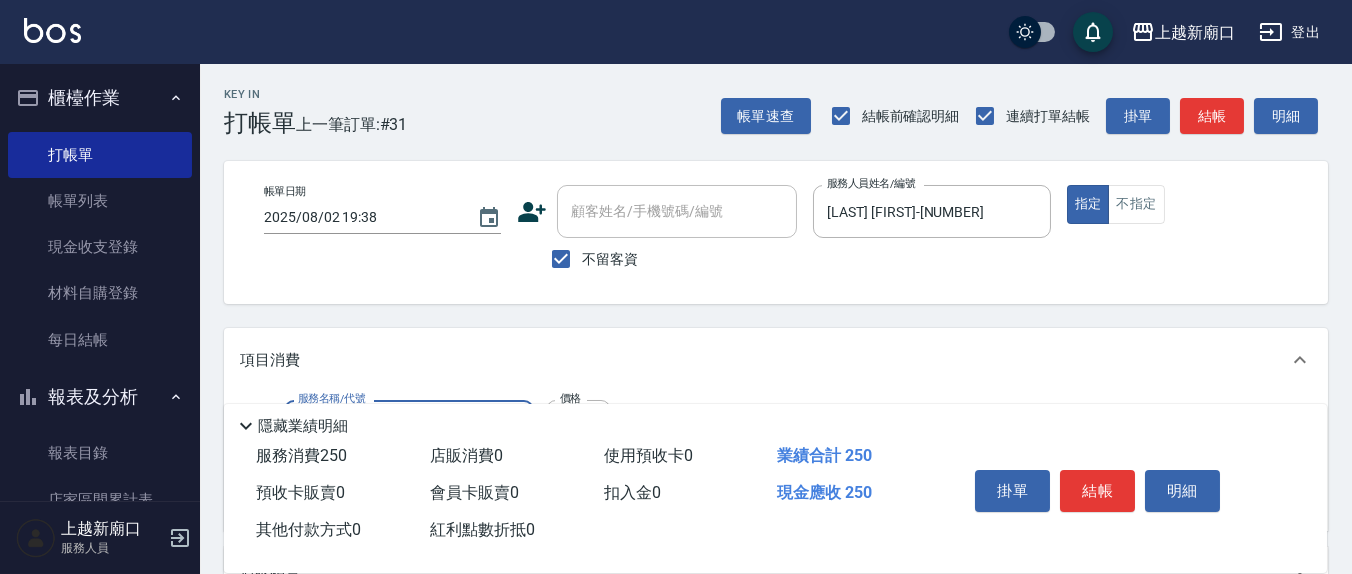 type on "洗髮(201)" 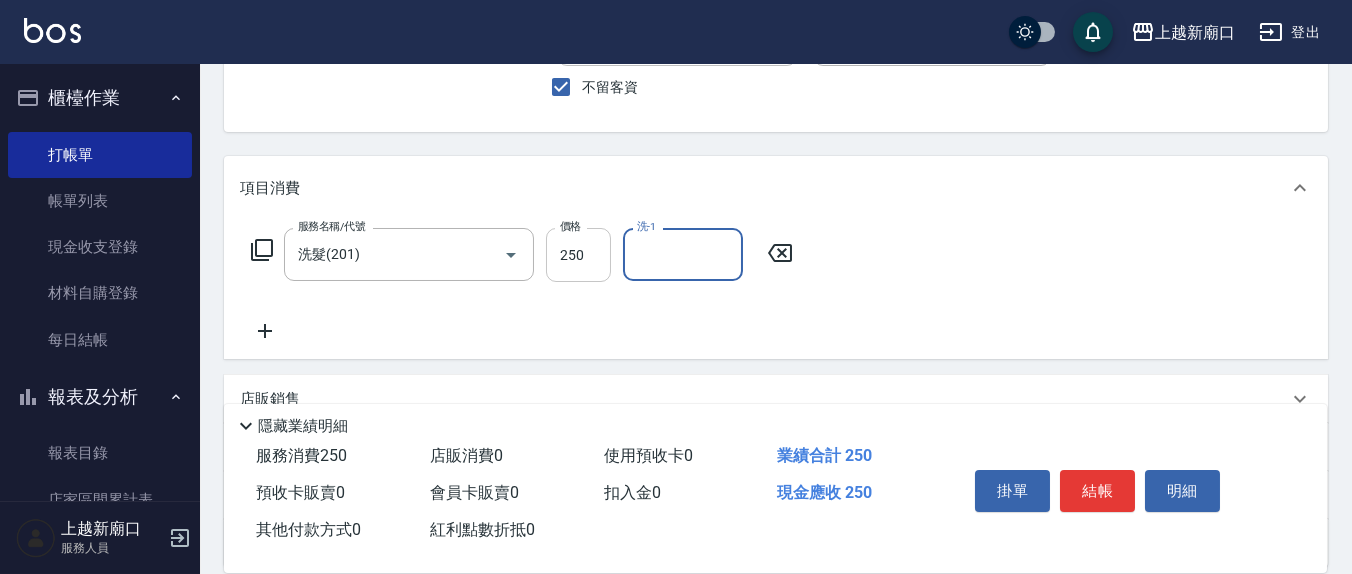 scroll, scrollTop: 208, scrollLeft: 0, axis: vertical 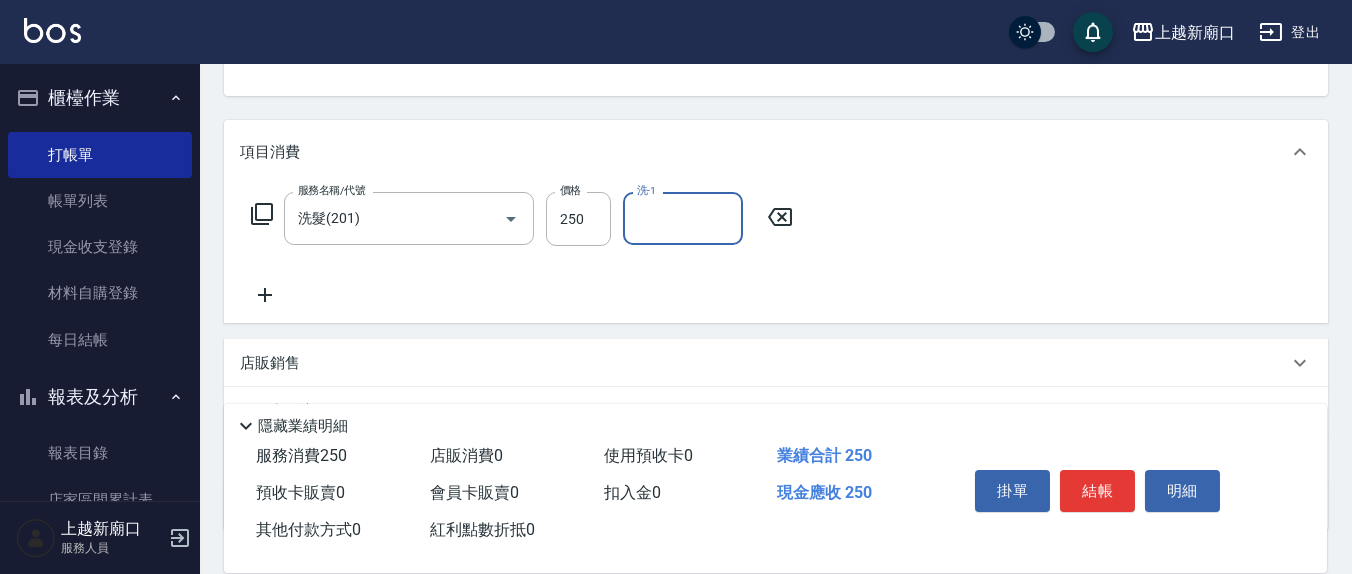 click on "洗-1" at bounding box center (683, 218) 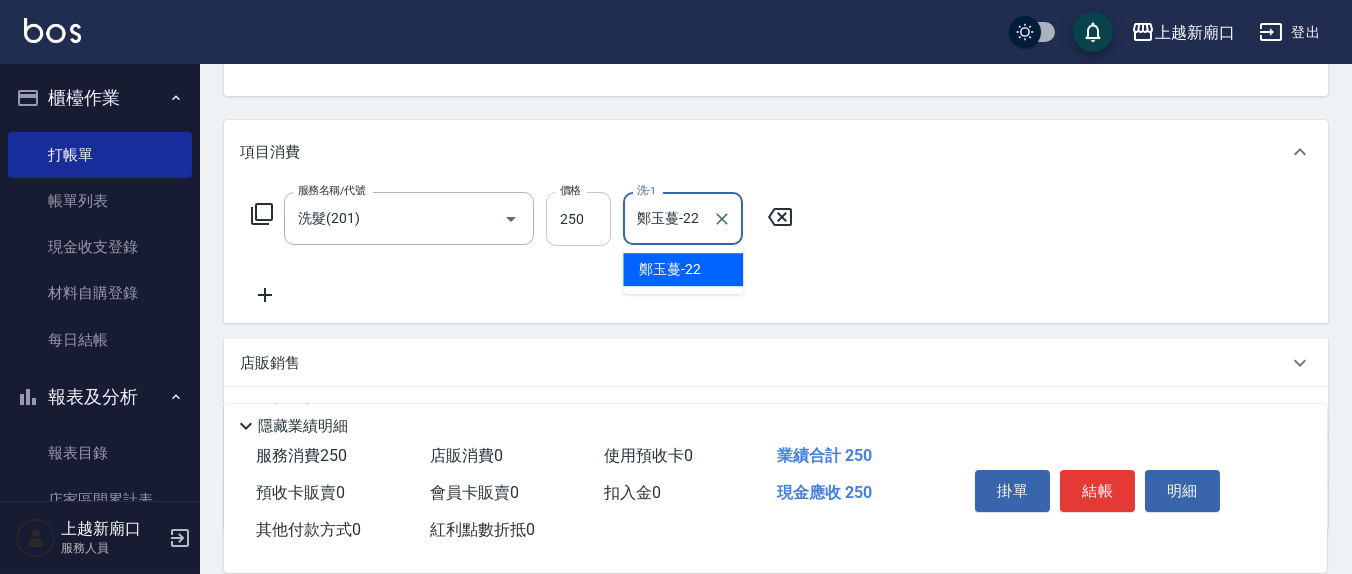 type on "鄭玉蔓-22" 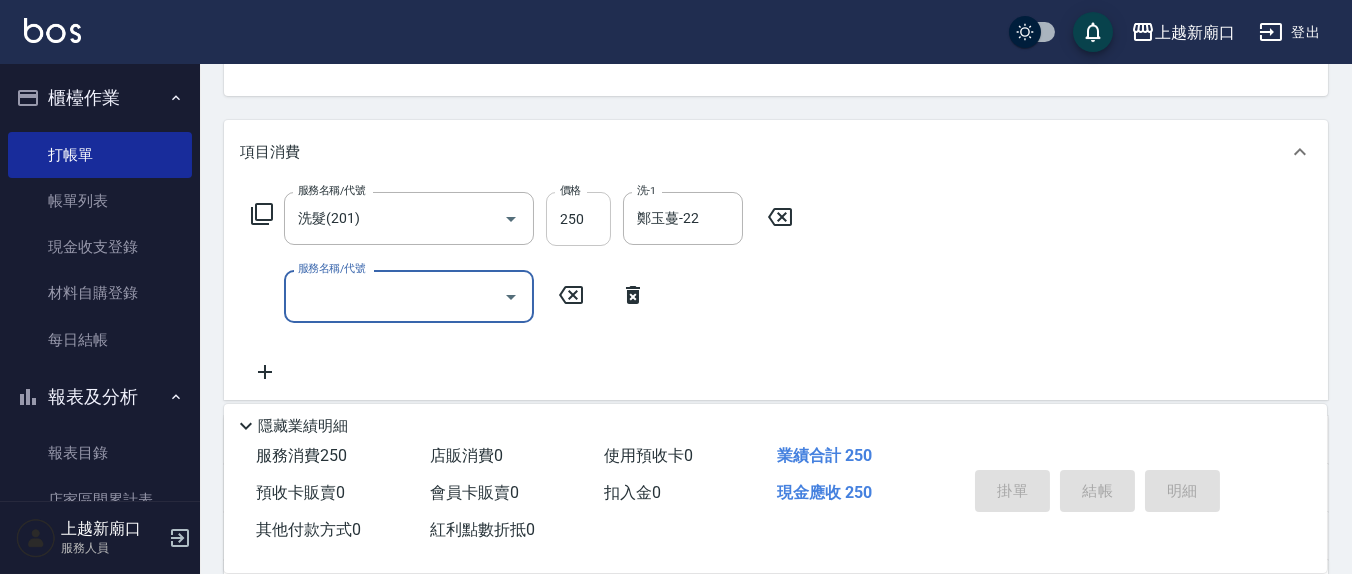 type 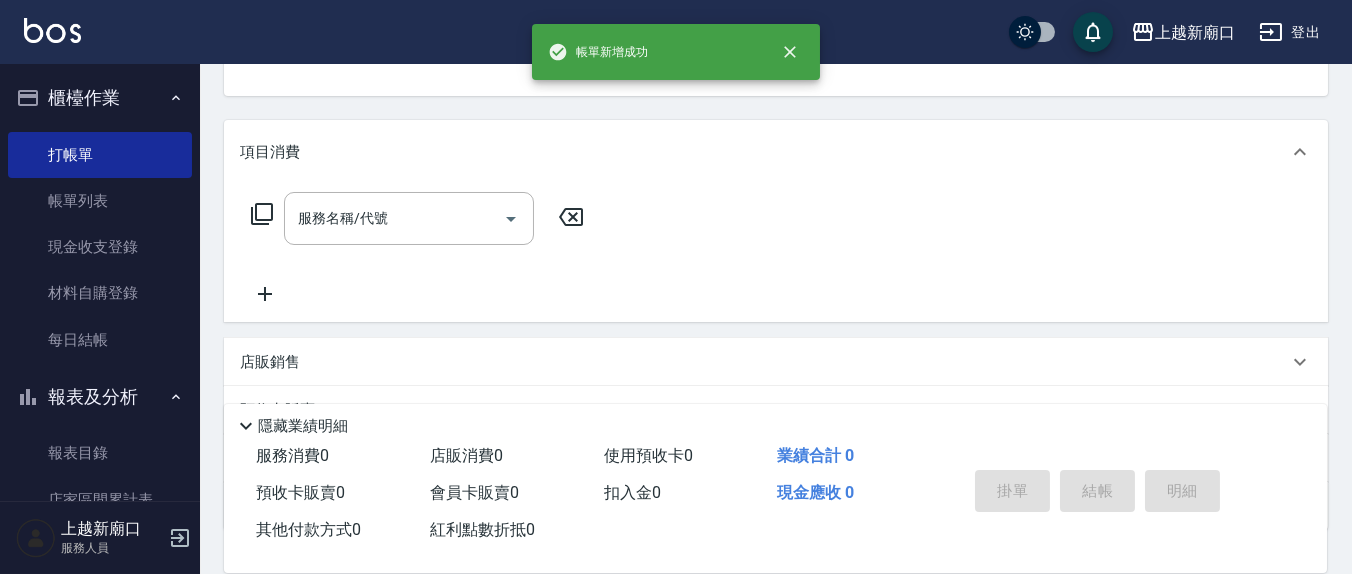 scroll, scrollTop: 185, scrollLeft: 0, axis: vertical 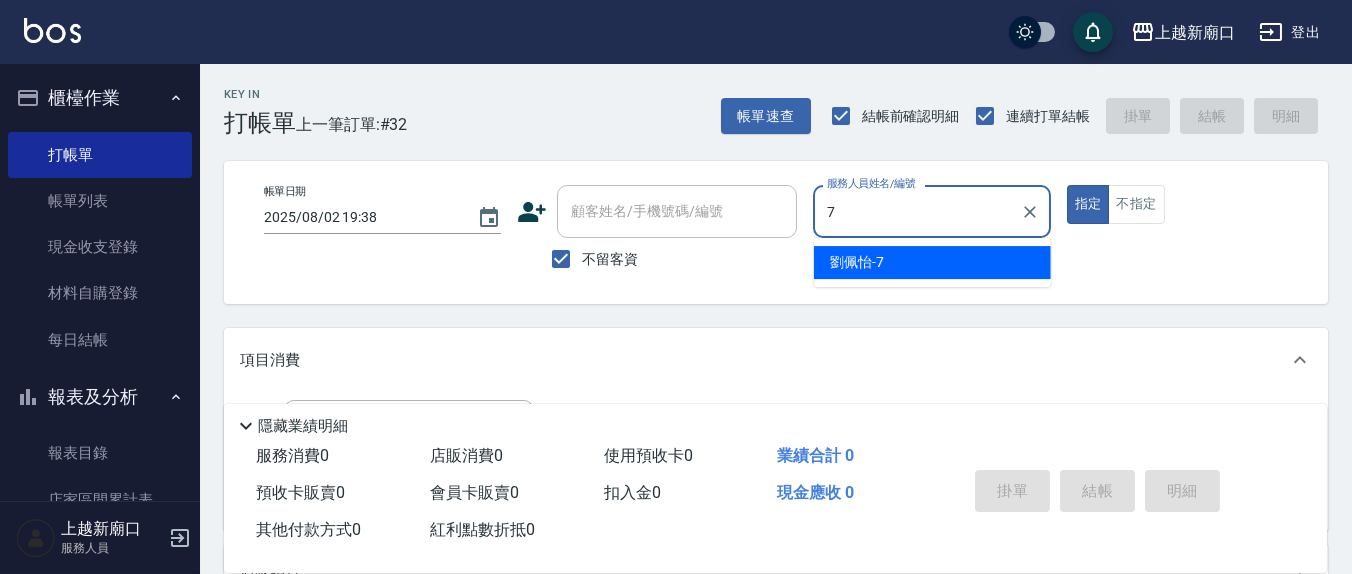 type on "劉佩怡-7" 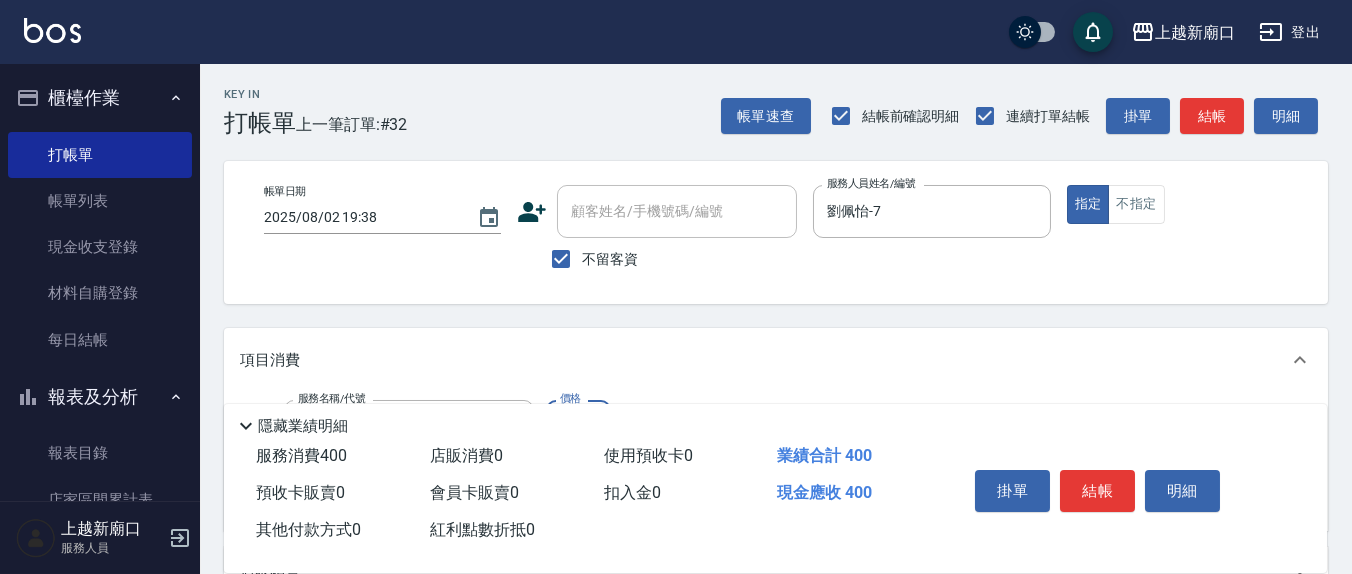 type on "剪髮(401)" 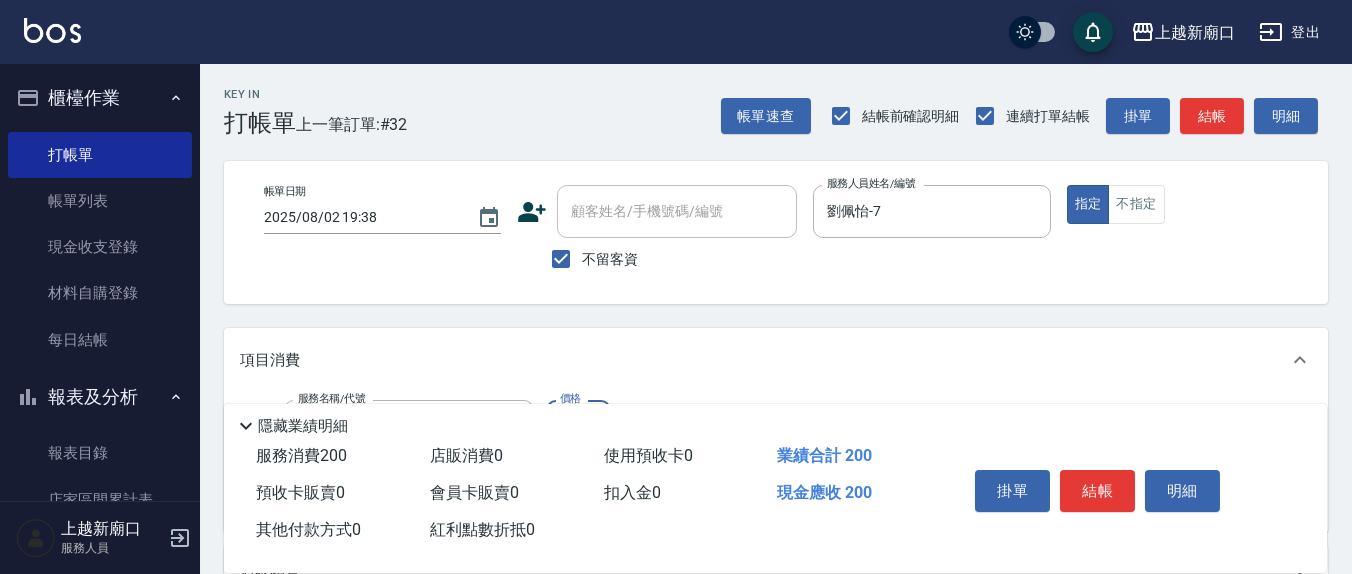 type on "200" 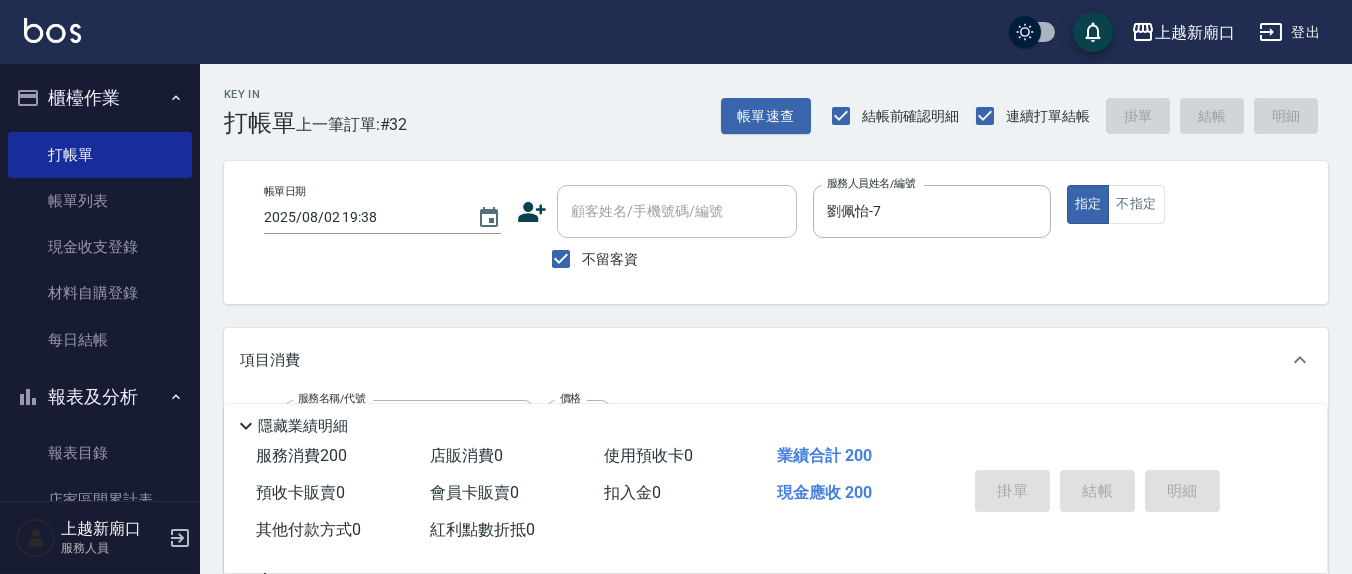 type 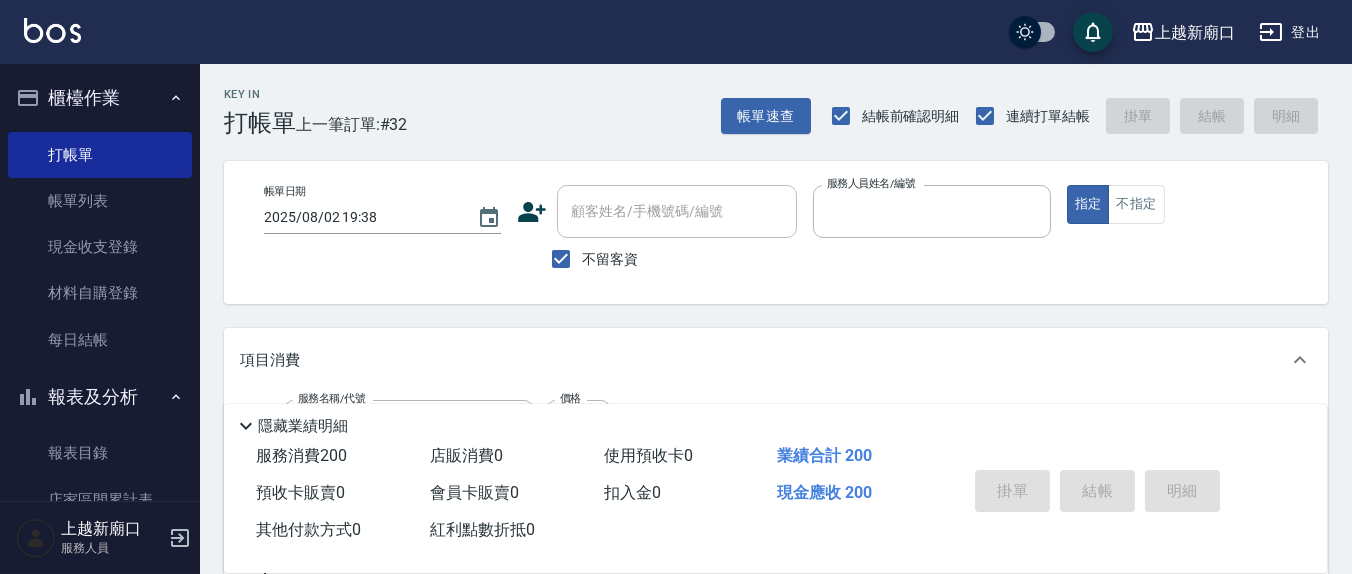 click on "指定" at bounding box center (1088, 204) 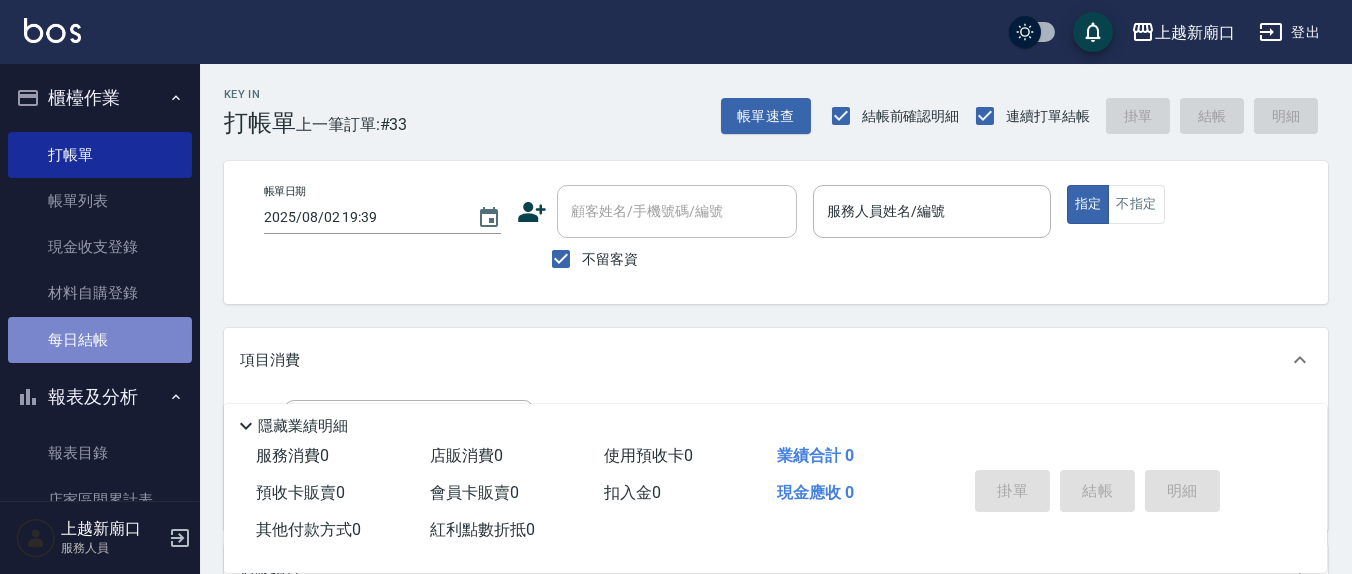 click on "每日結帳" at bounding box center (100, 340) 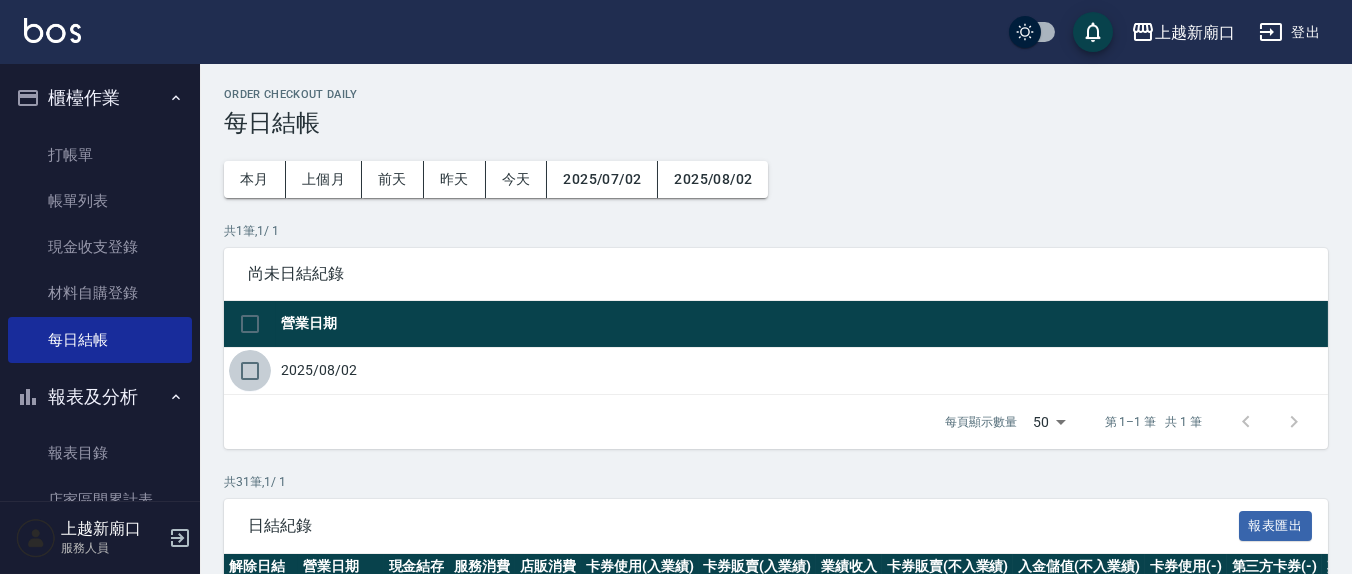 drag, startPoint x: 243, startPoint y: 366, endPoint x: 295, endPoint y: 400, distance: 62.1289 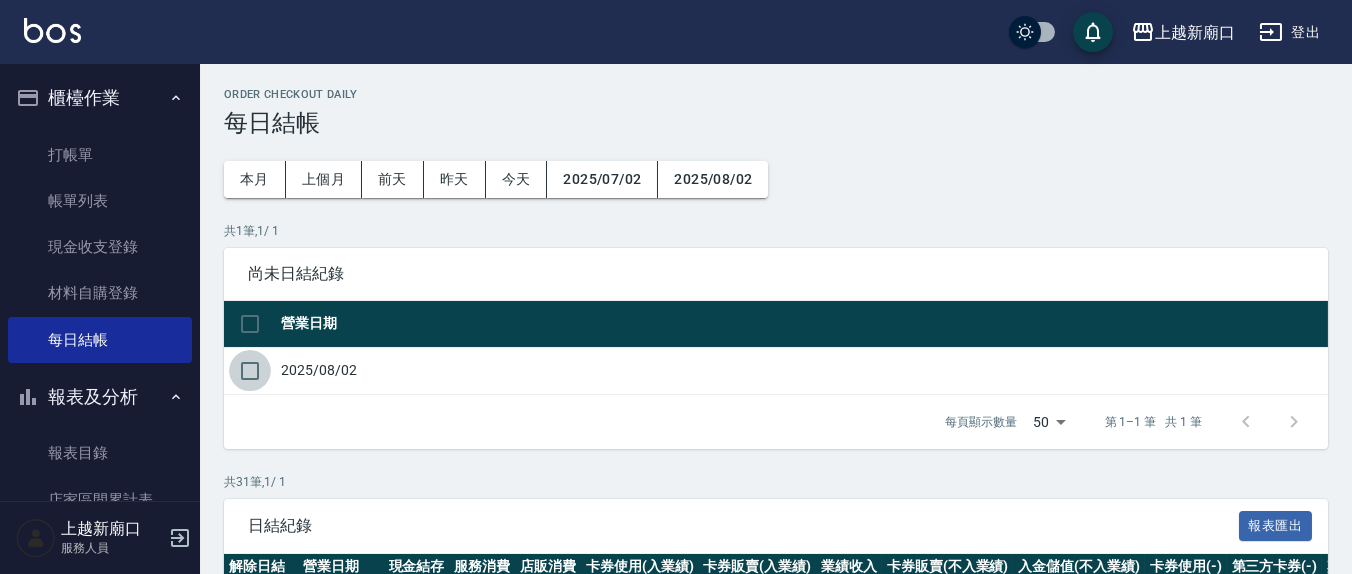 click at bounding box center [250, 371] 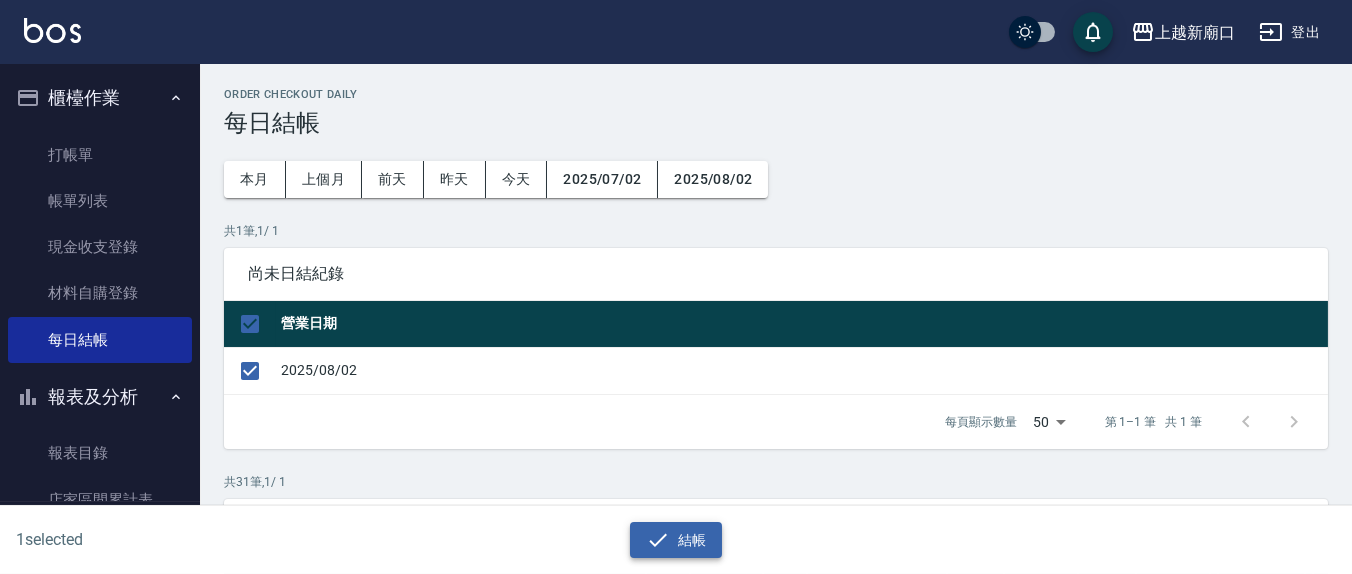 click 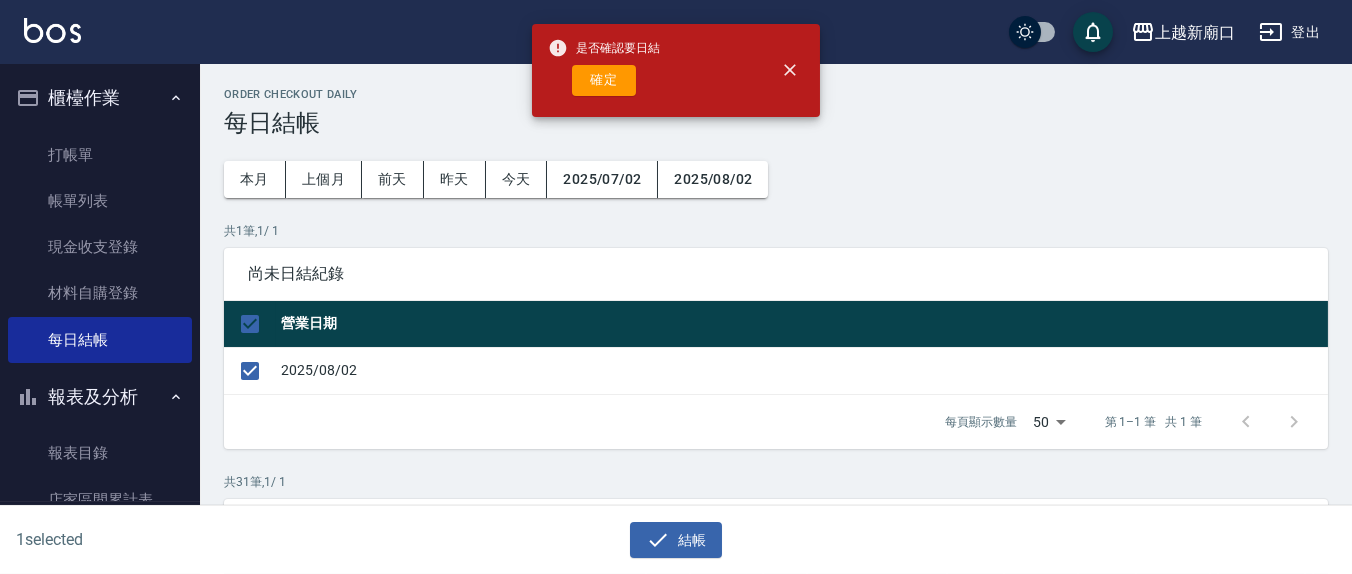 click on "確定" at bounding box center (604, 80) 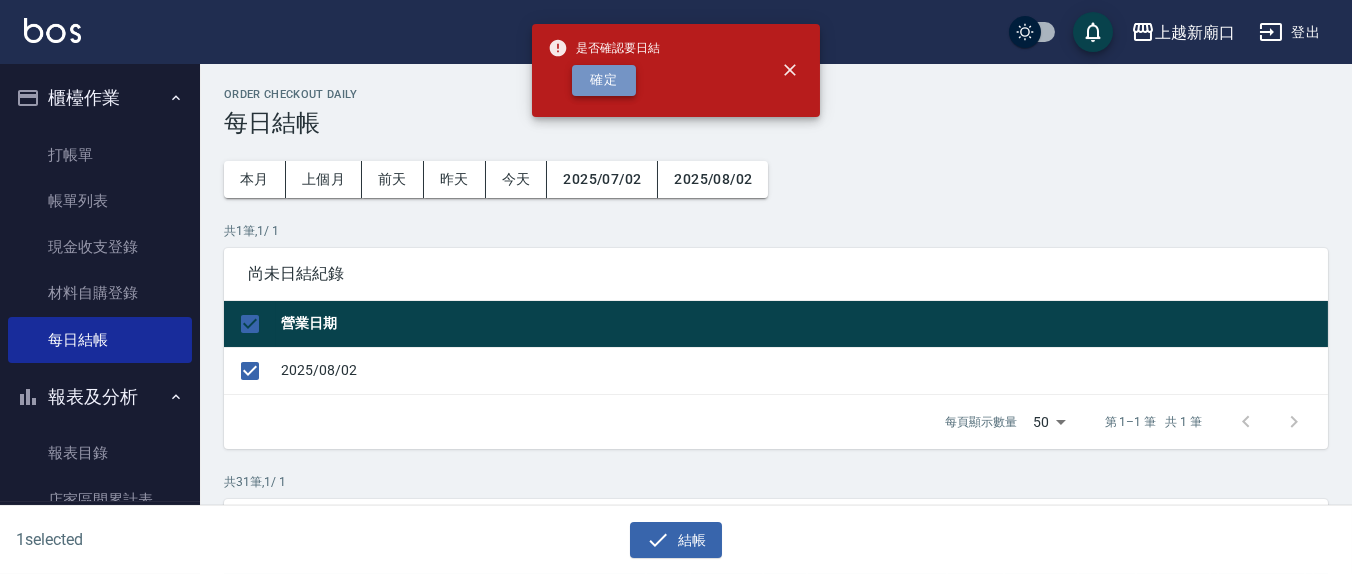 click on "確定" at bounding box center [604, 80] 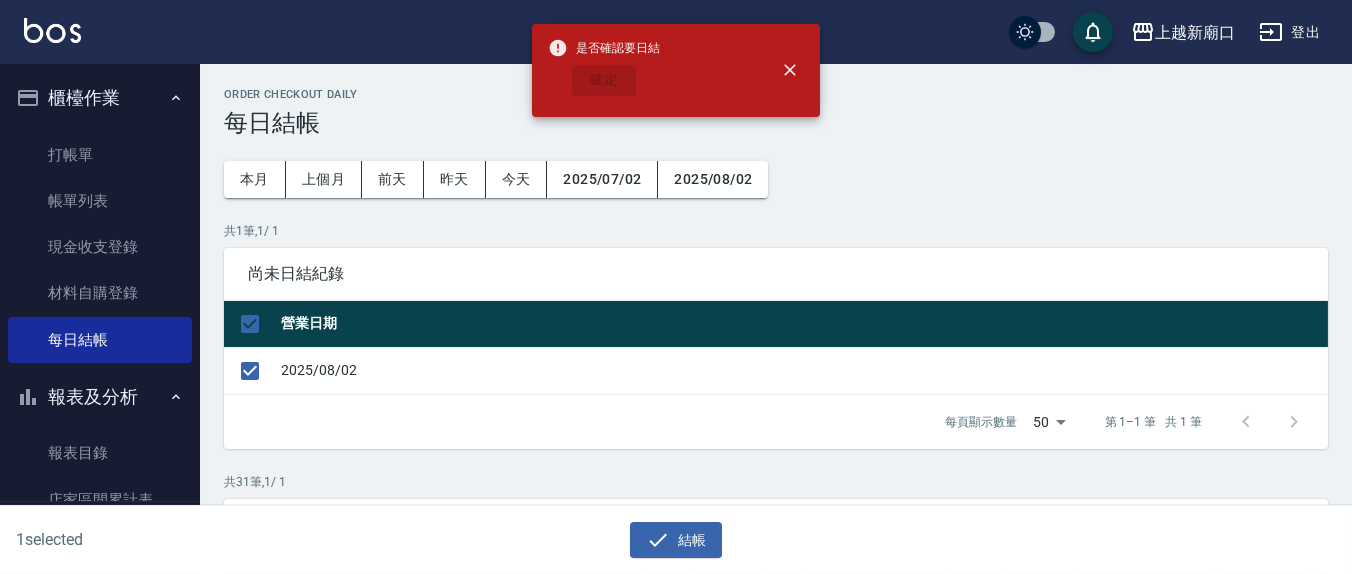 checkbox on "false" 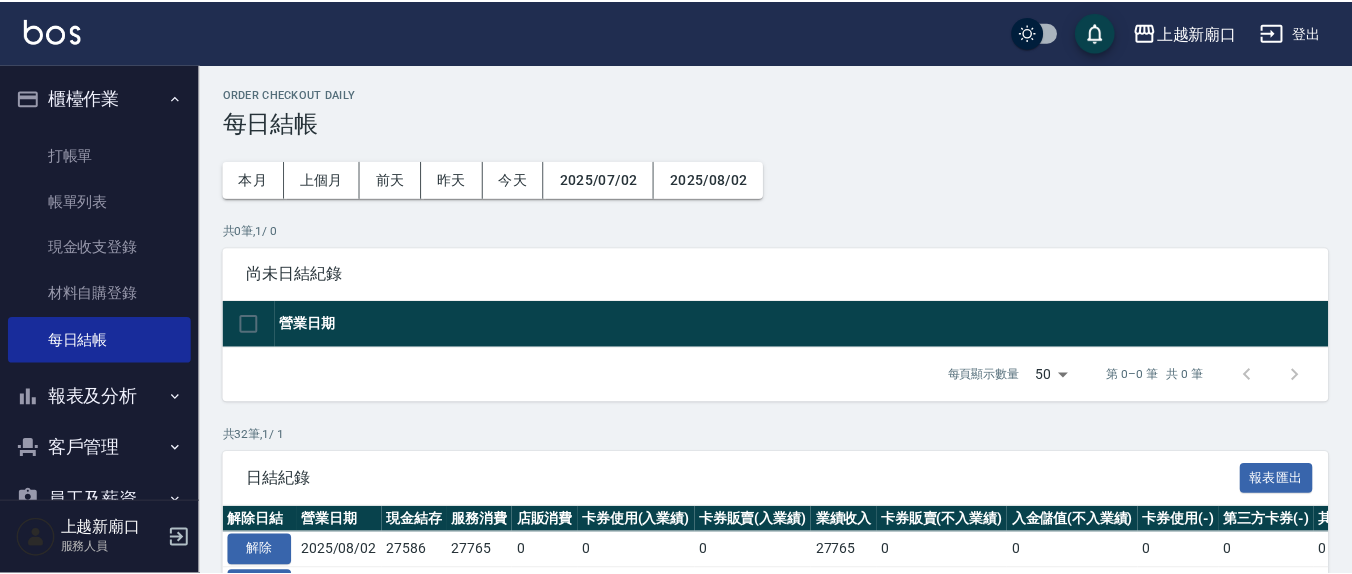 scroll, scrollTop: 0, scrollLeft: 0, axis: both 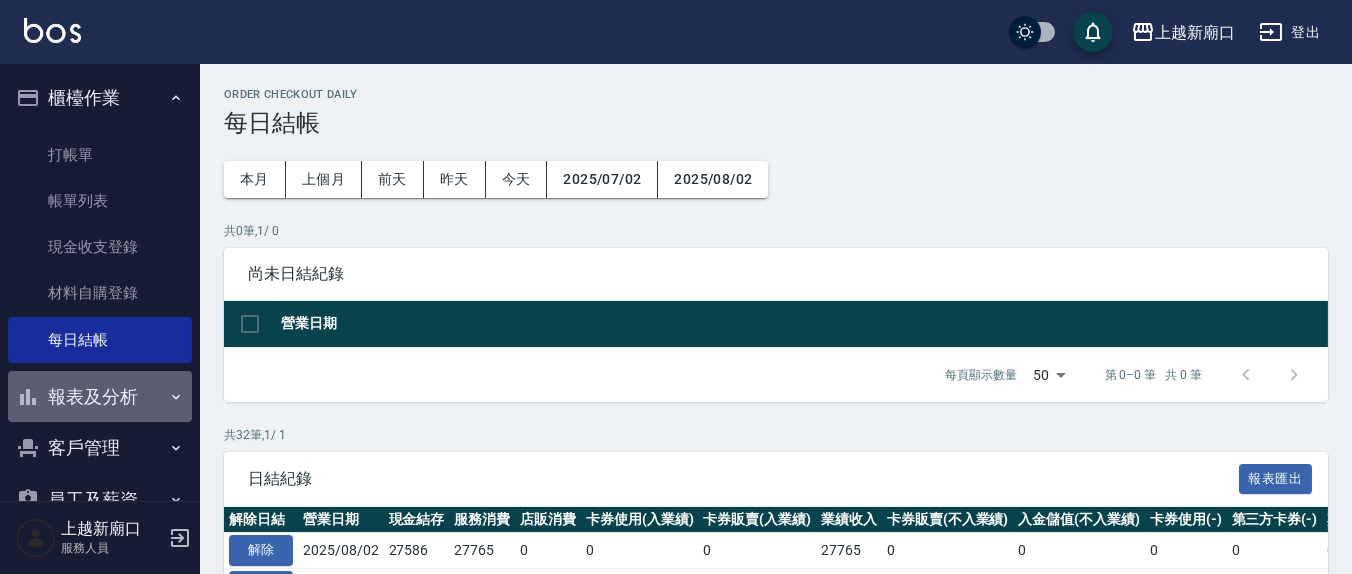 click on "報表及分析" at bounding box center (100, 397) 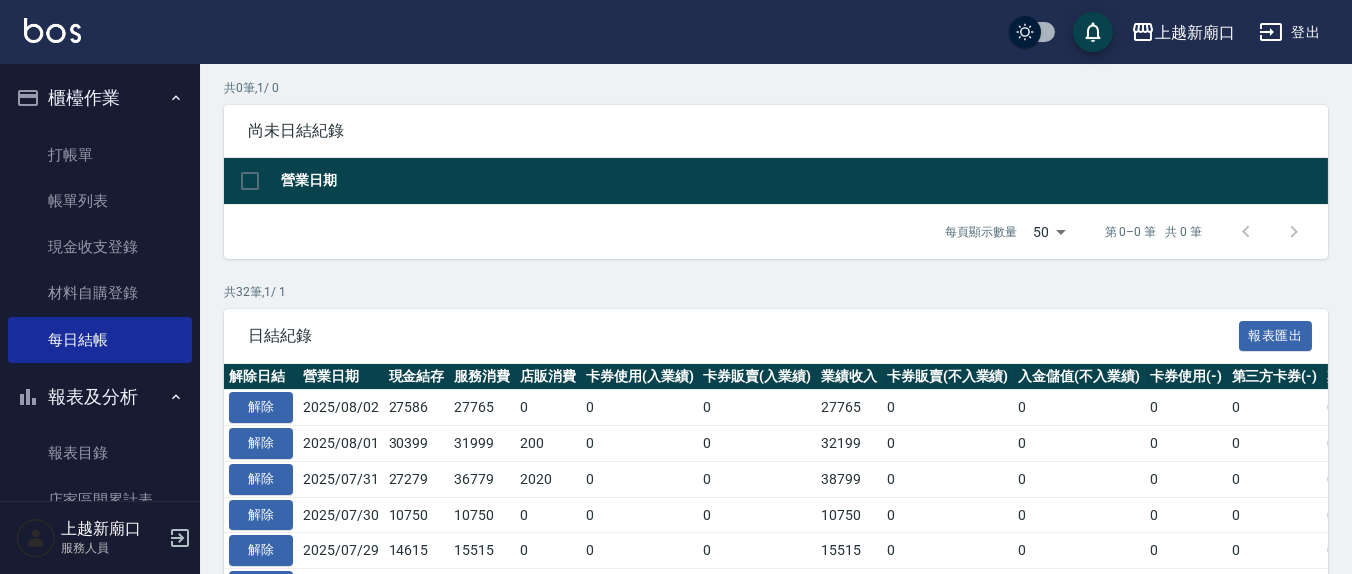 scroll, scrollTop: 208, scrollLeft: 0, axis: vertical 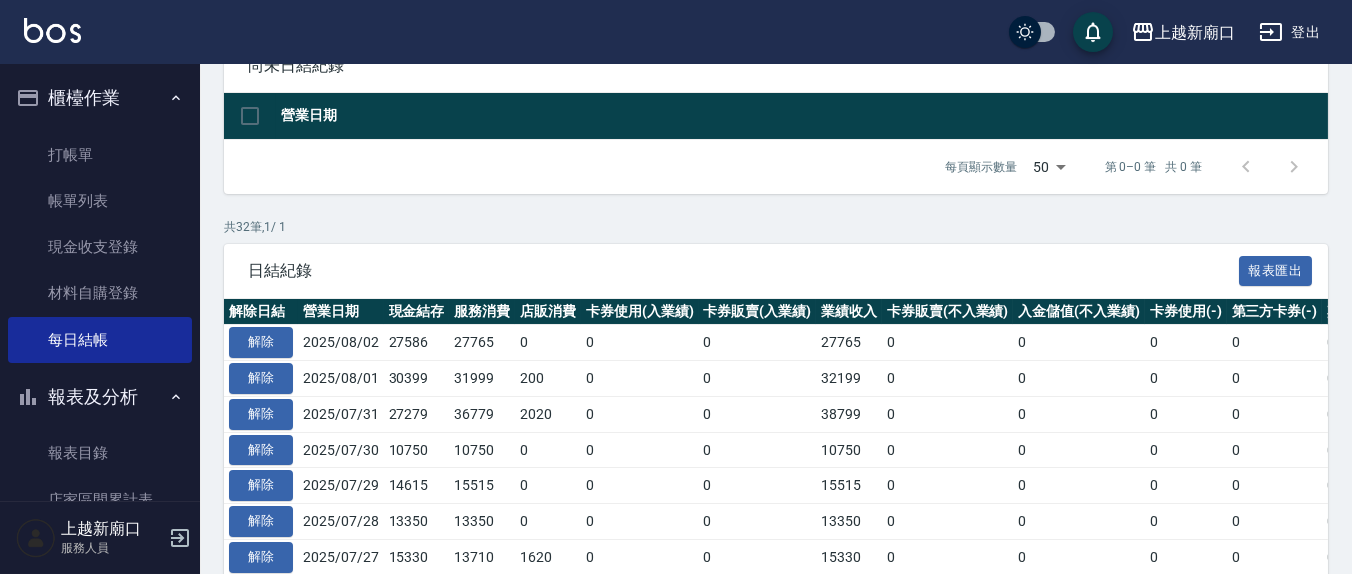 click on "報表及分析" at bounding box center (100, 397) 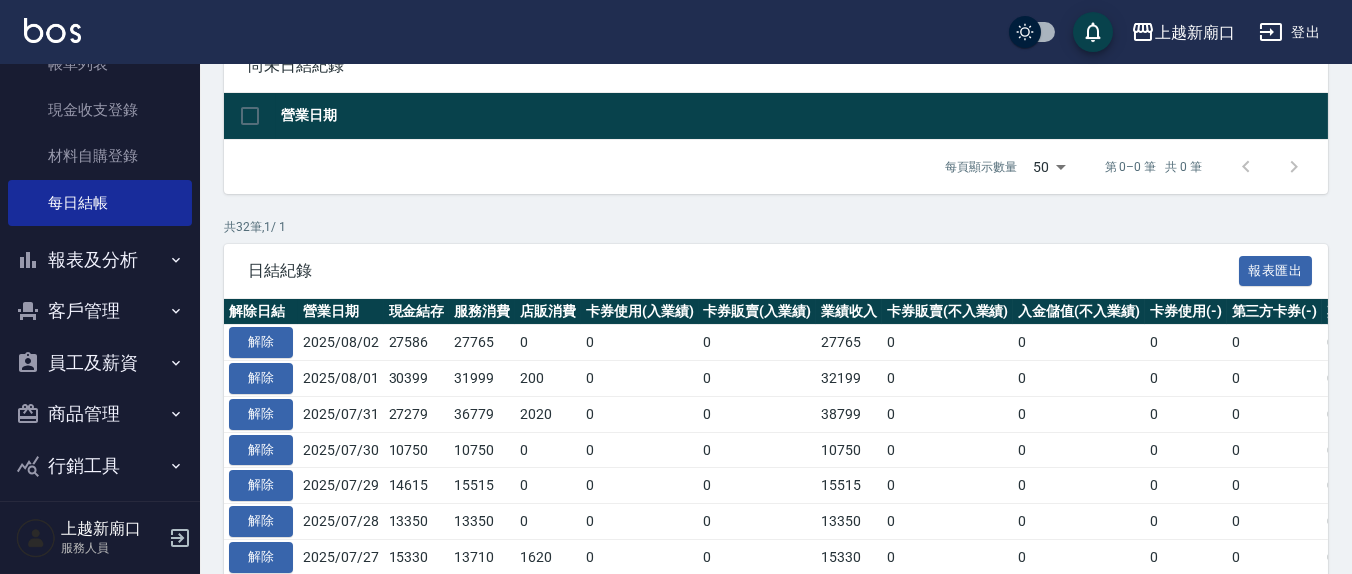 scroll, scrollTop: 151, scrollLeft: 0, axis: vertical 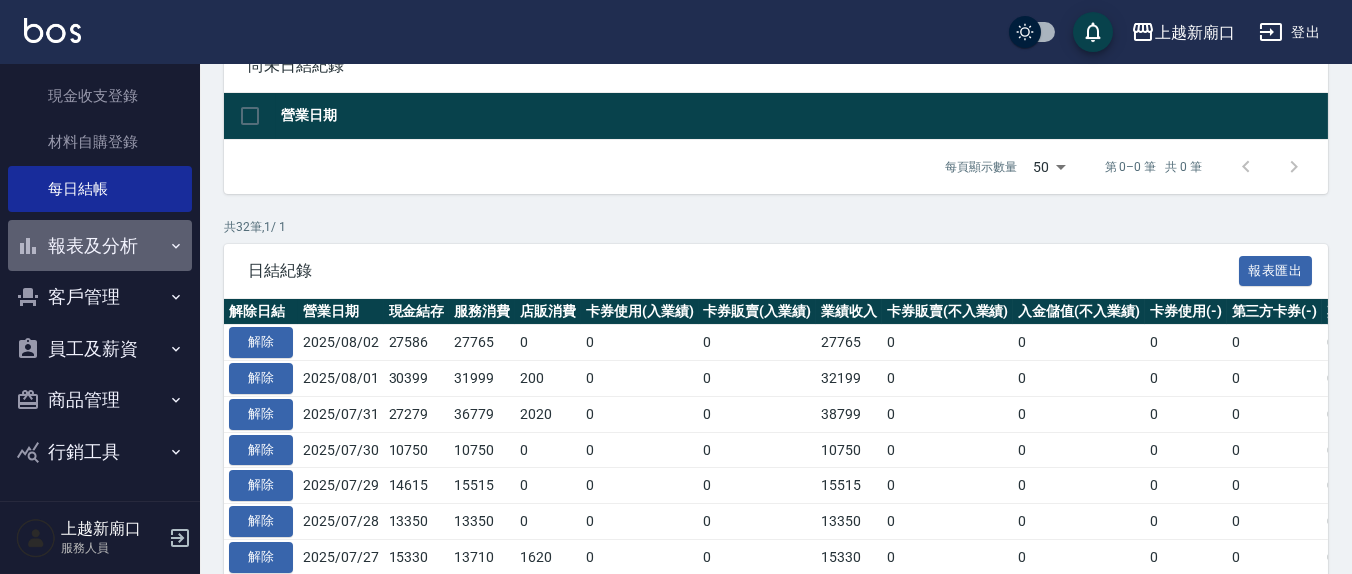 click on "報表及分析" at bounding box center (100, 246) 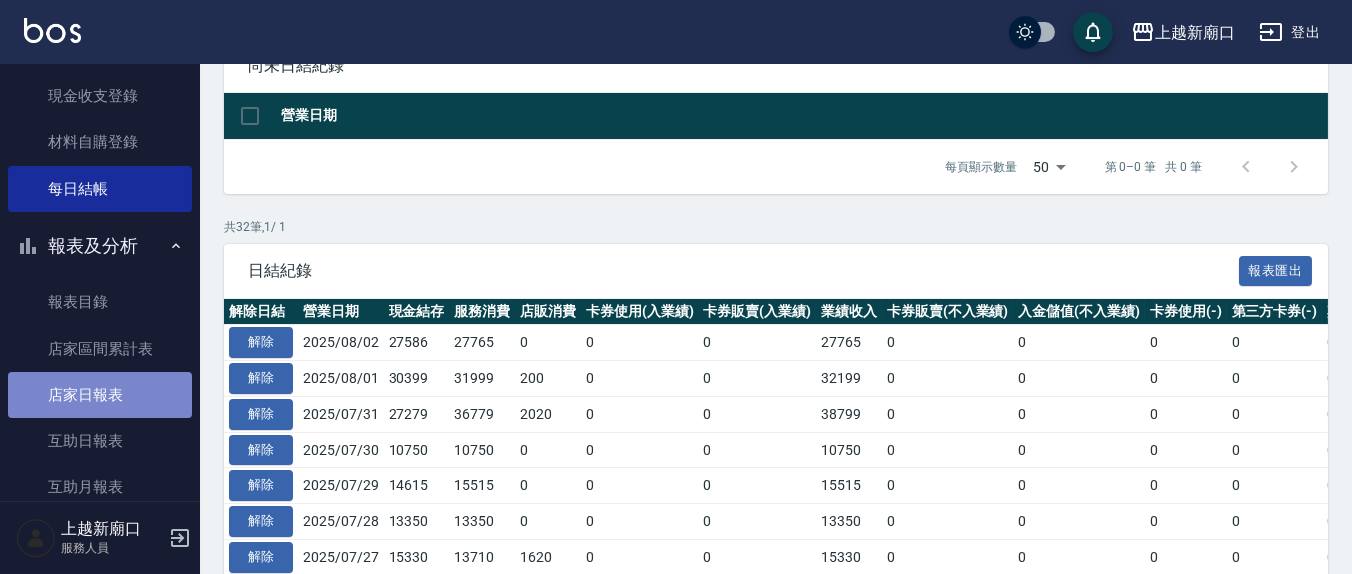 click on "店家日報表" at bounding box center (100, 395) 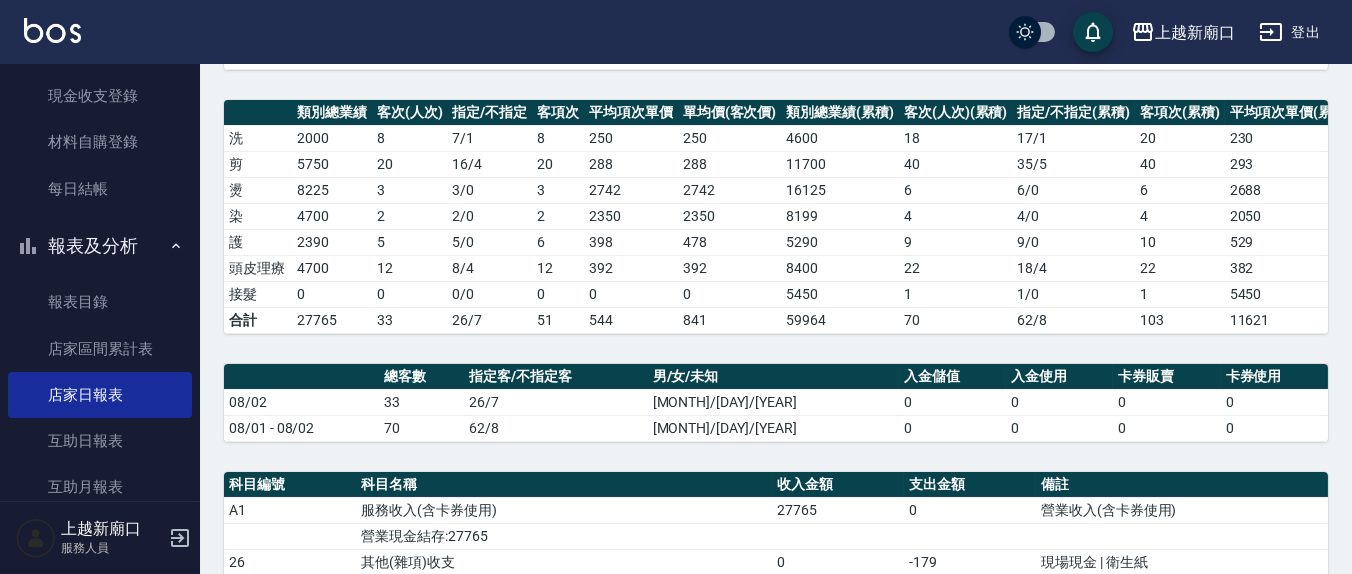 scroll, scrollTop: 0, scrollLeft: 0, axis: both 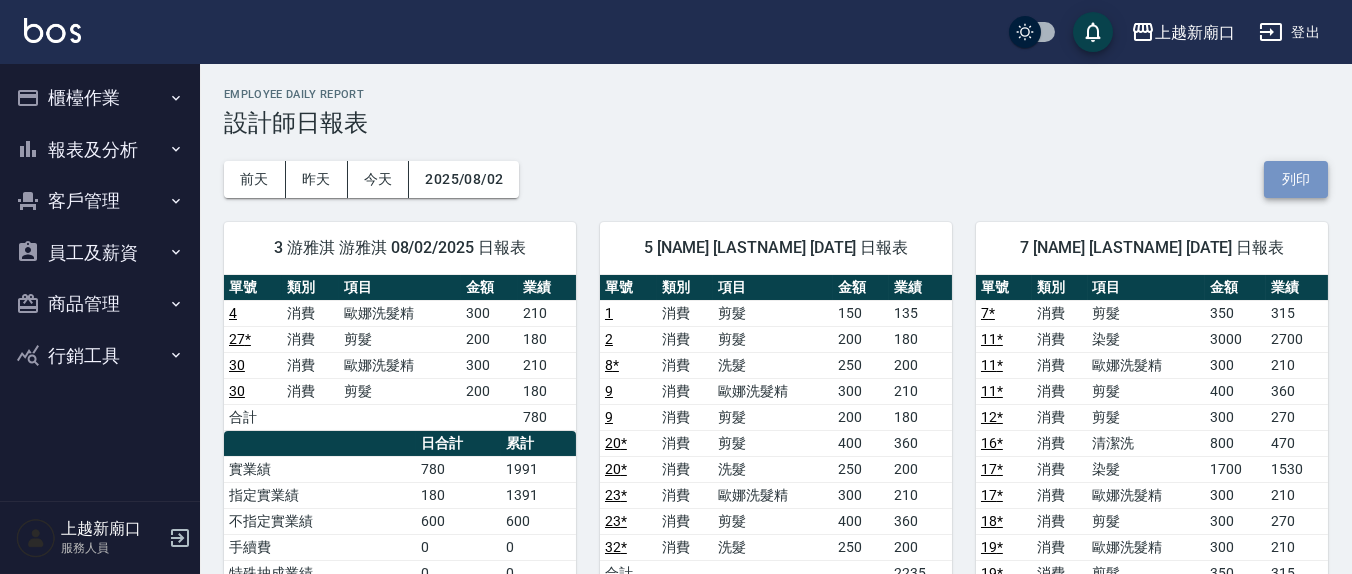 click on "列印" at bounding box center [1296, 179] 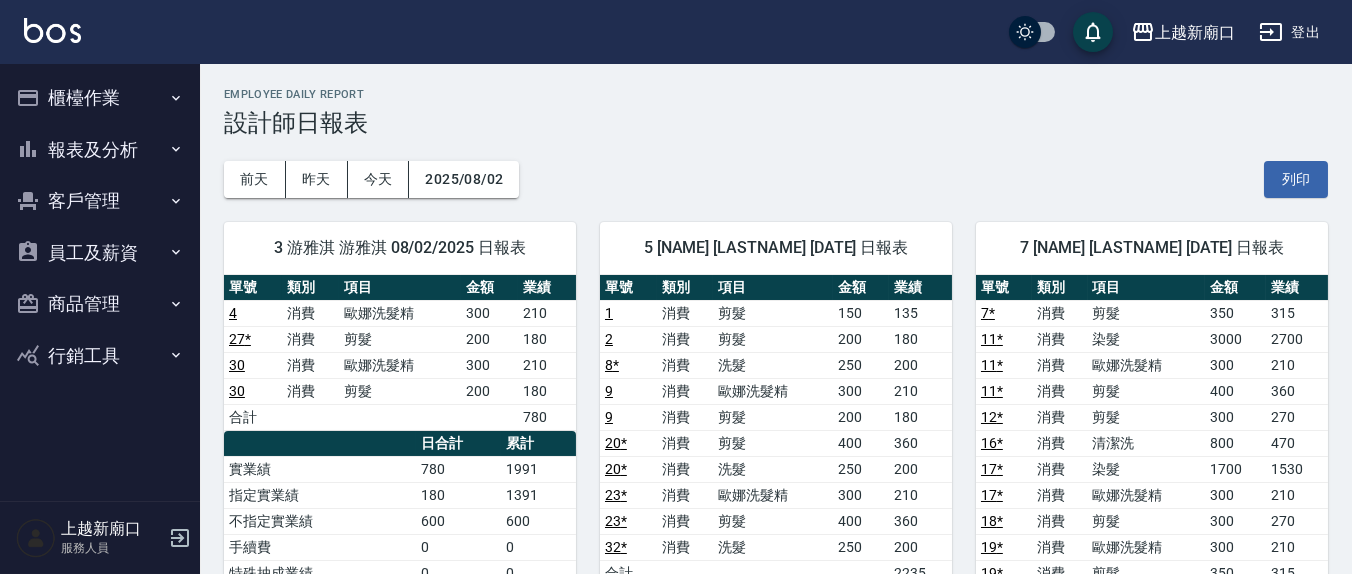 click on "櫃檯作業" at bounding box center [100, 98] 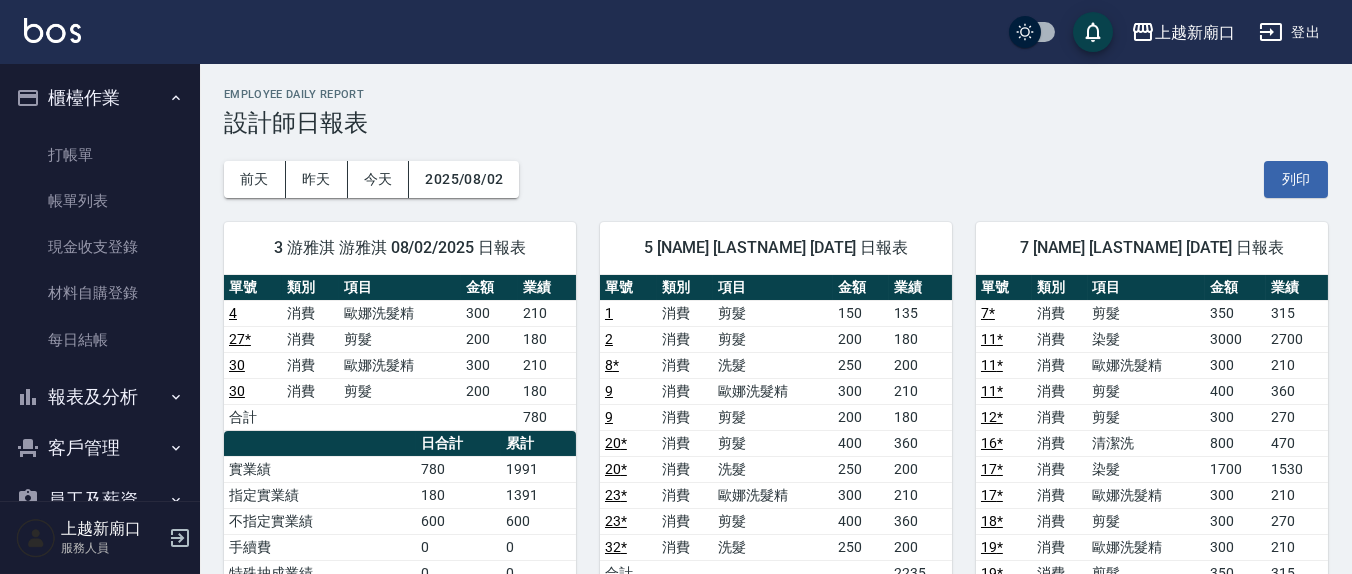 click on "報表及分析" at bounding box center [100, 397] 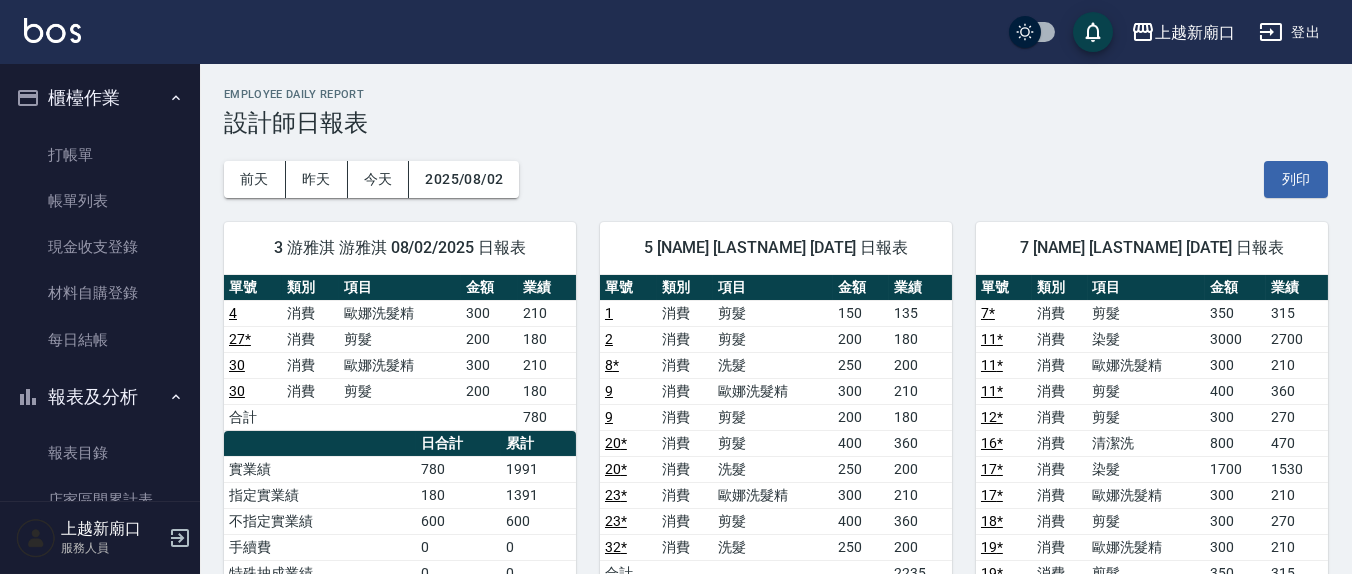 scroll, scrollTop: 208, scrollLeft: 0, axis: vertical 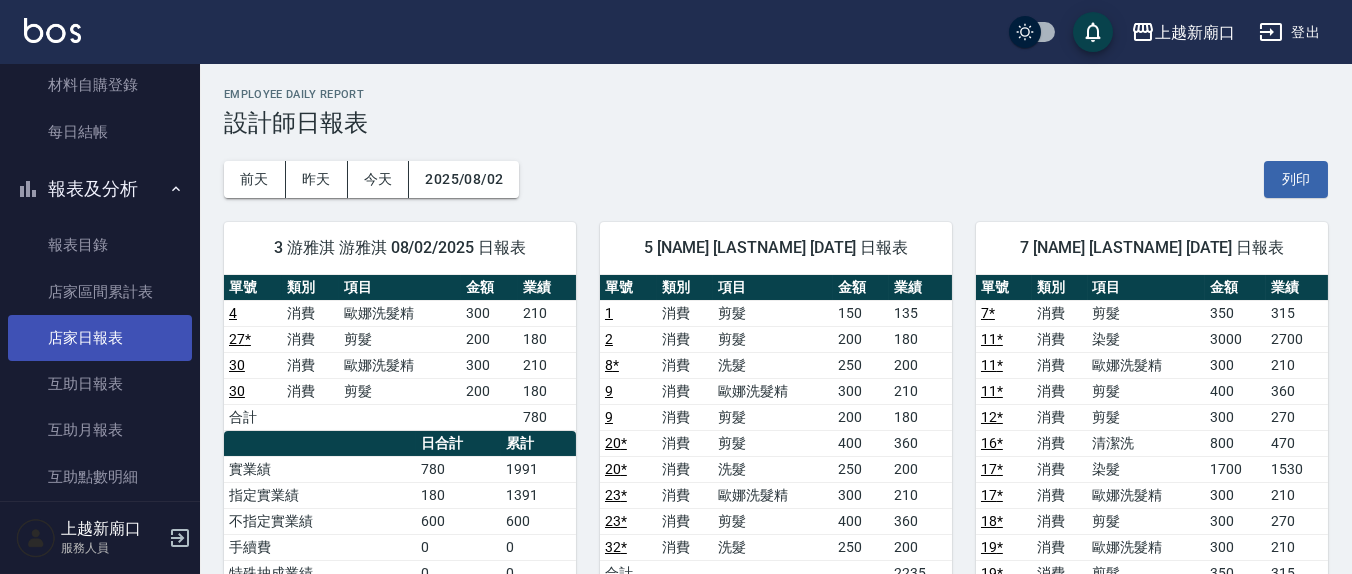 click on "店家日報表" at bounding box center [100, 338] 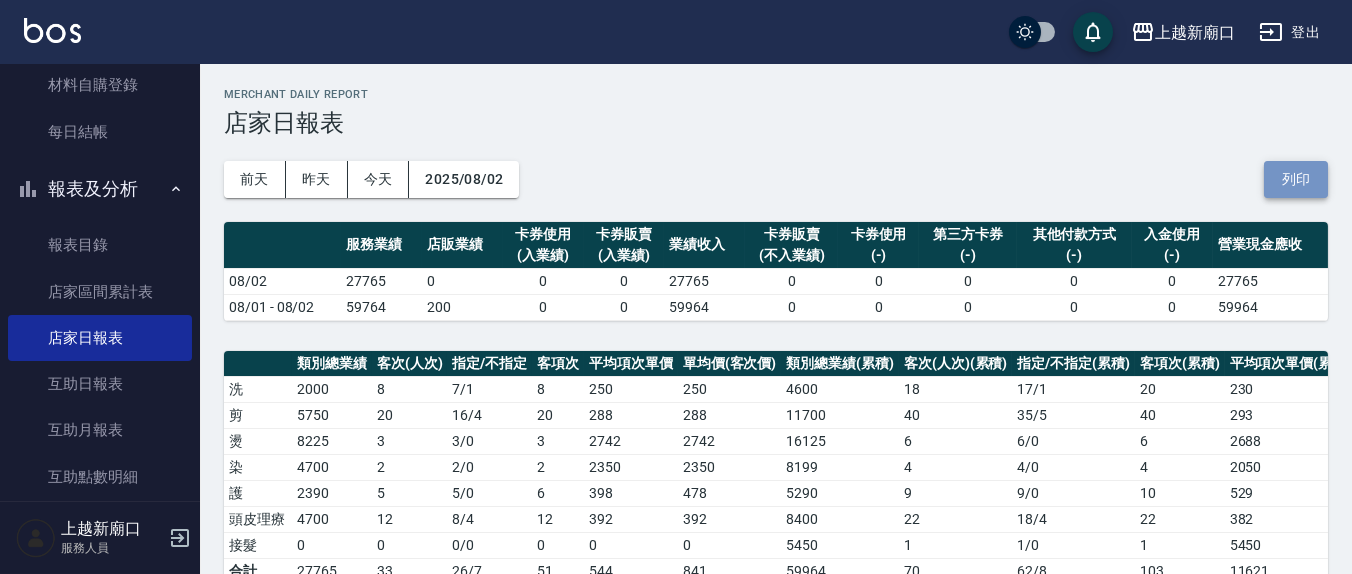 click on "列印" at bounding box center (1296, 179) 